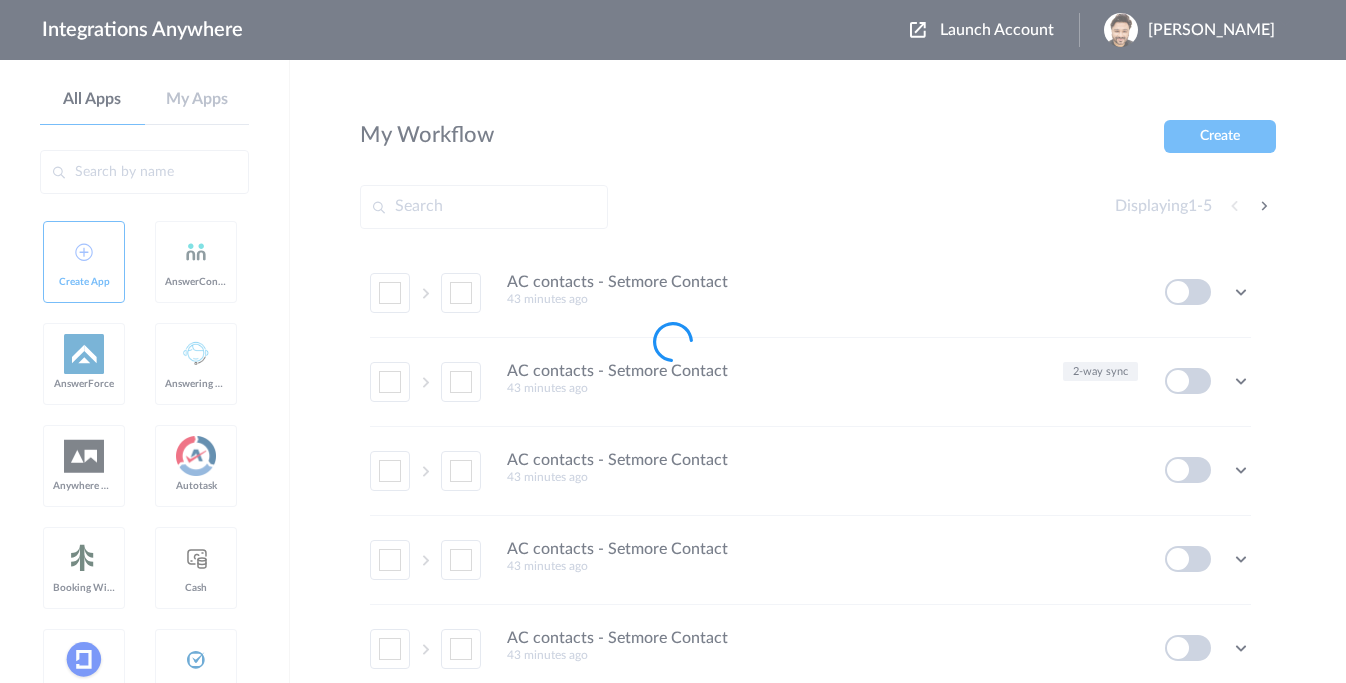 scroll, scrollTop: 0, scrollLeft: 0, axis: both 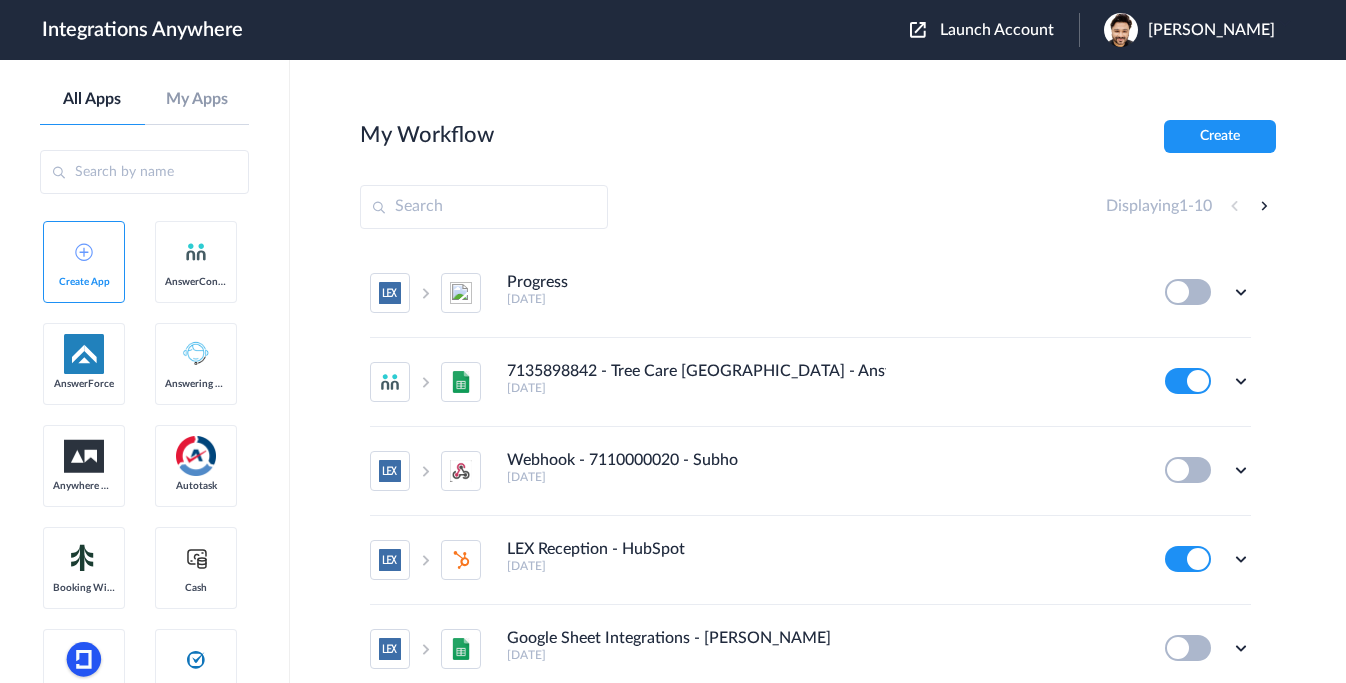 click on "Launch Account" at bounding box center [997, 30] 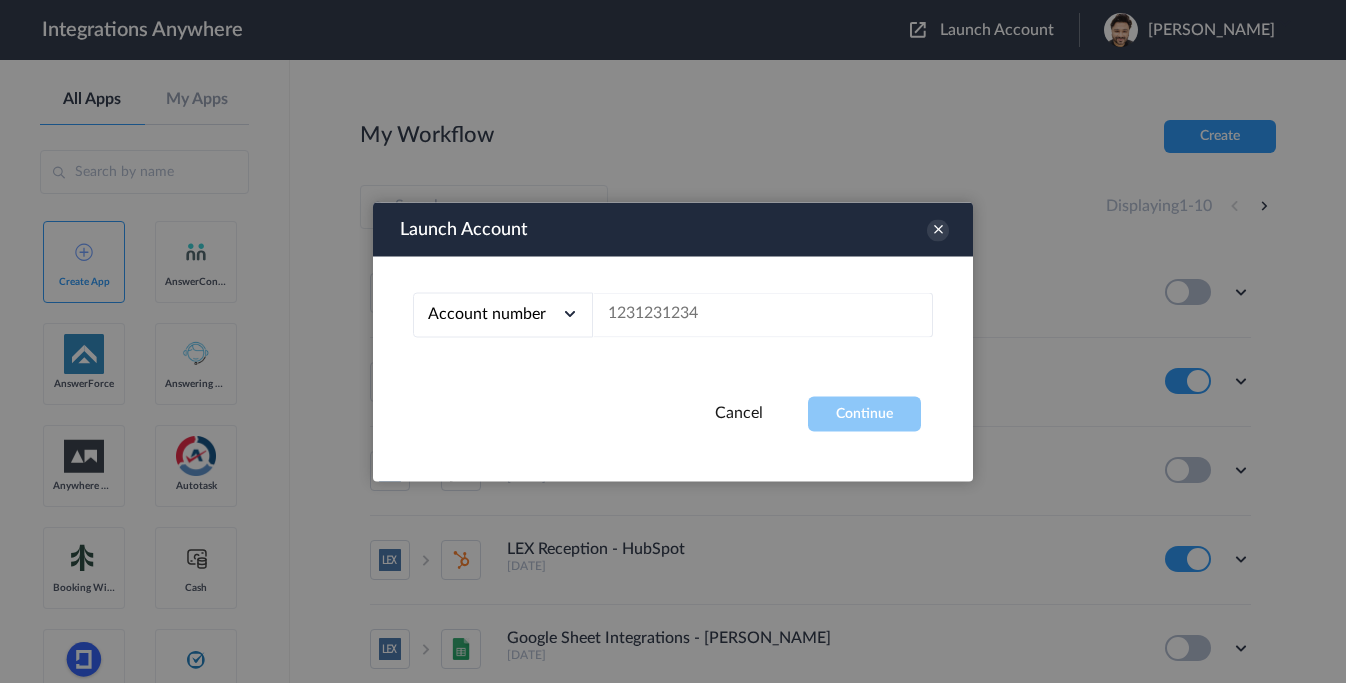 type 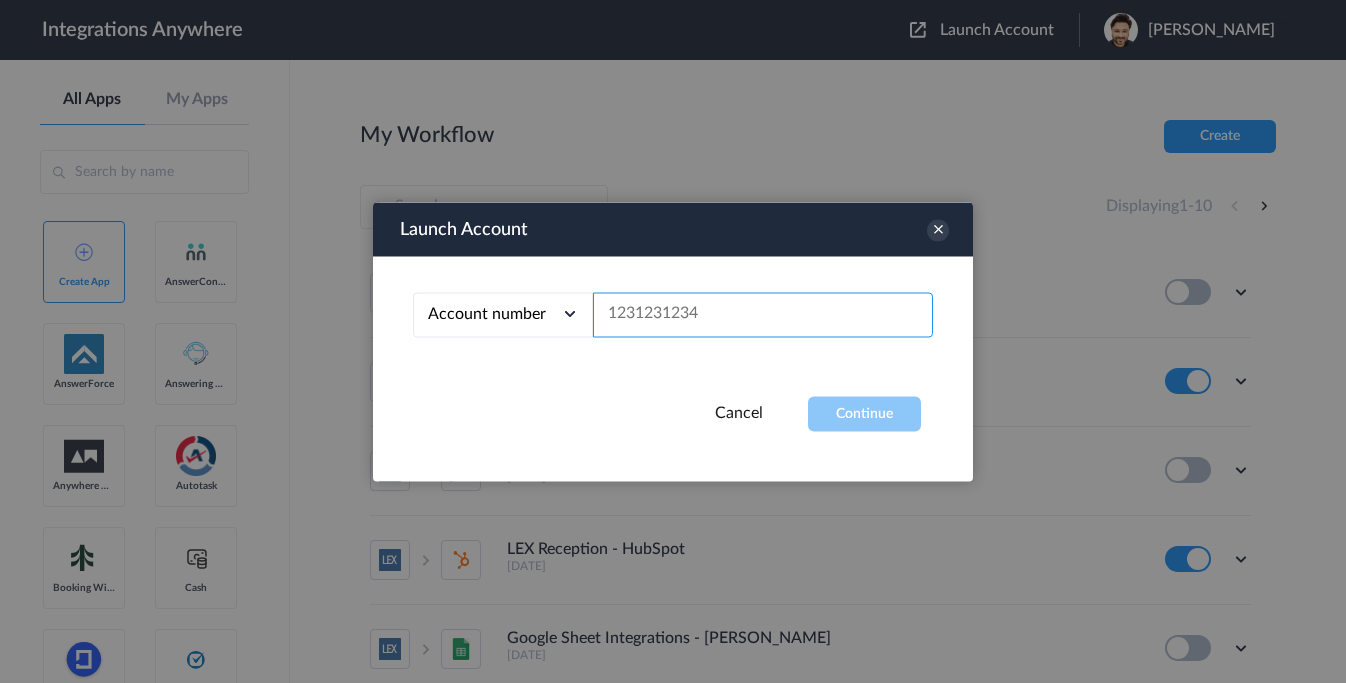 click at bounding box center [763, 314] 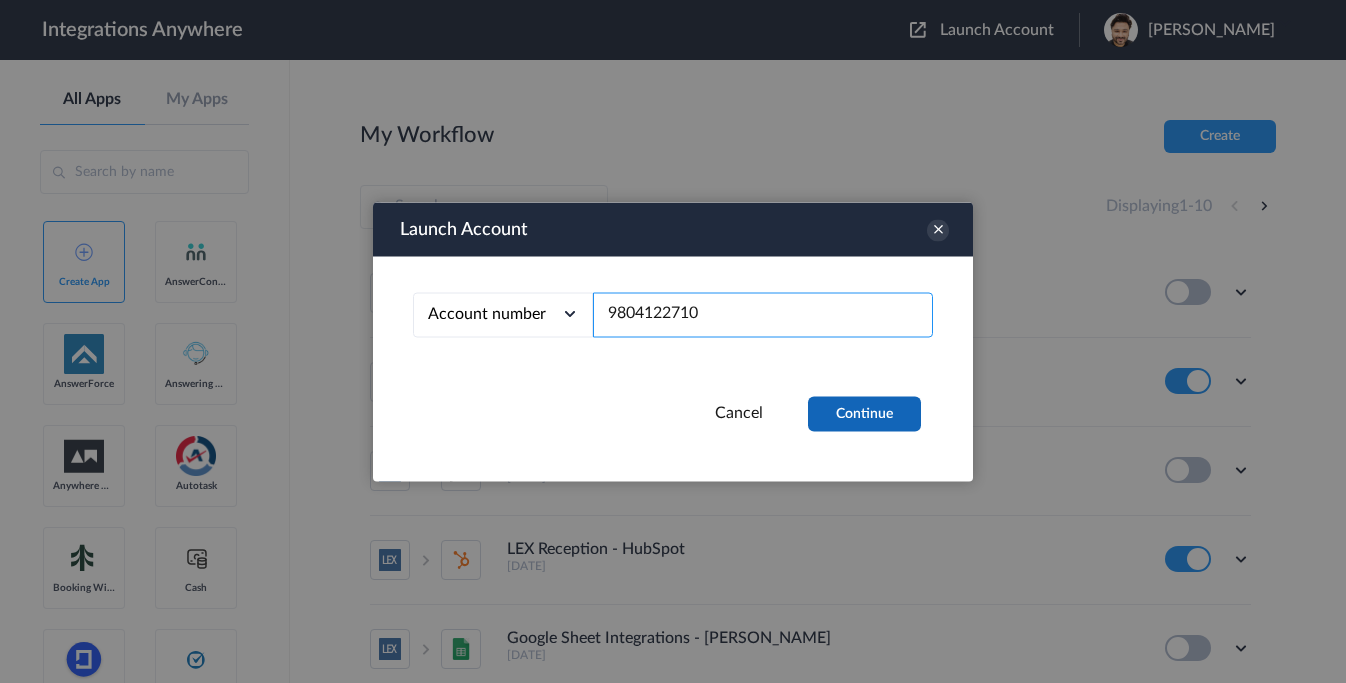 type on "9804122710" 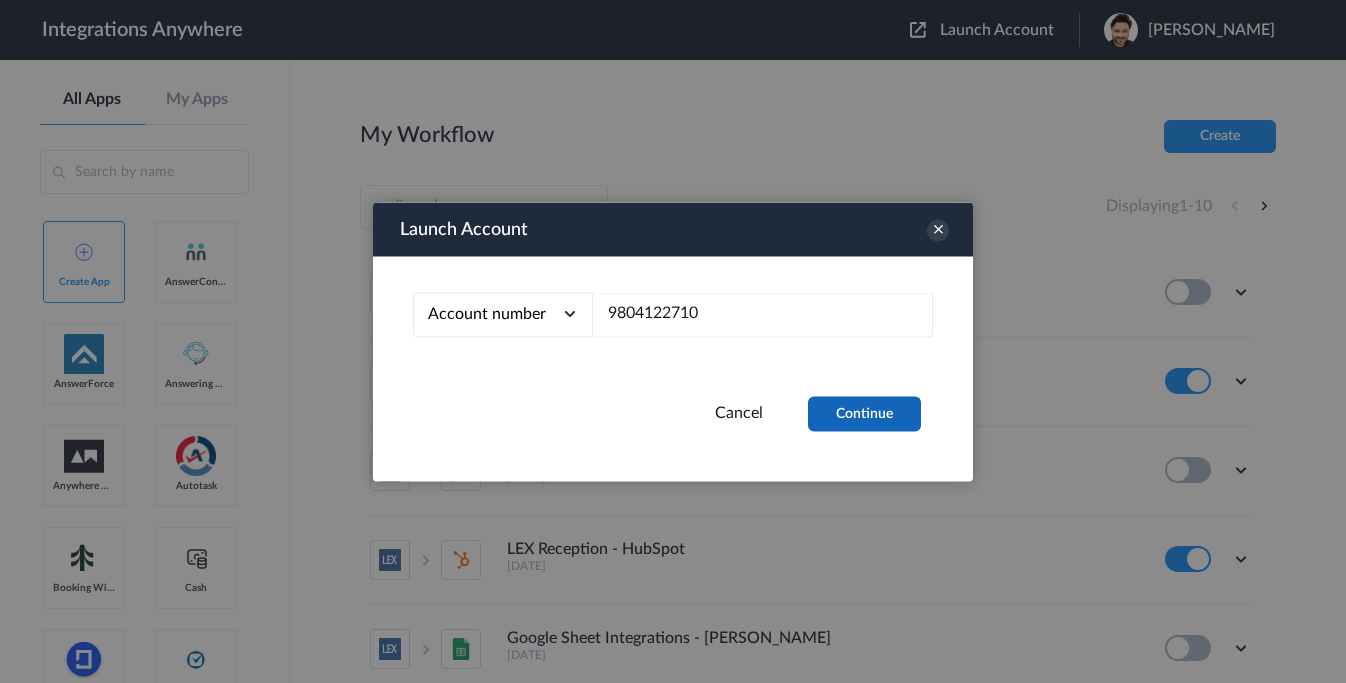 click on "Continue" at bounding box center [864, 413] 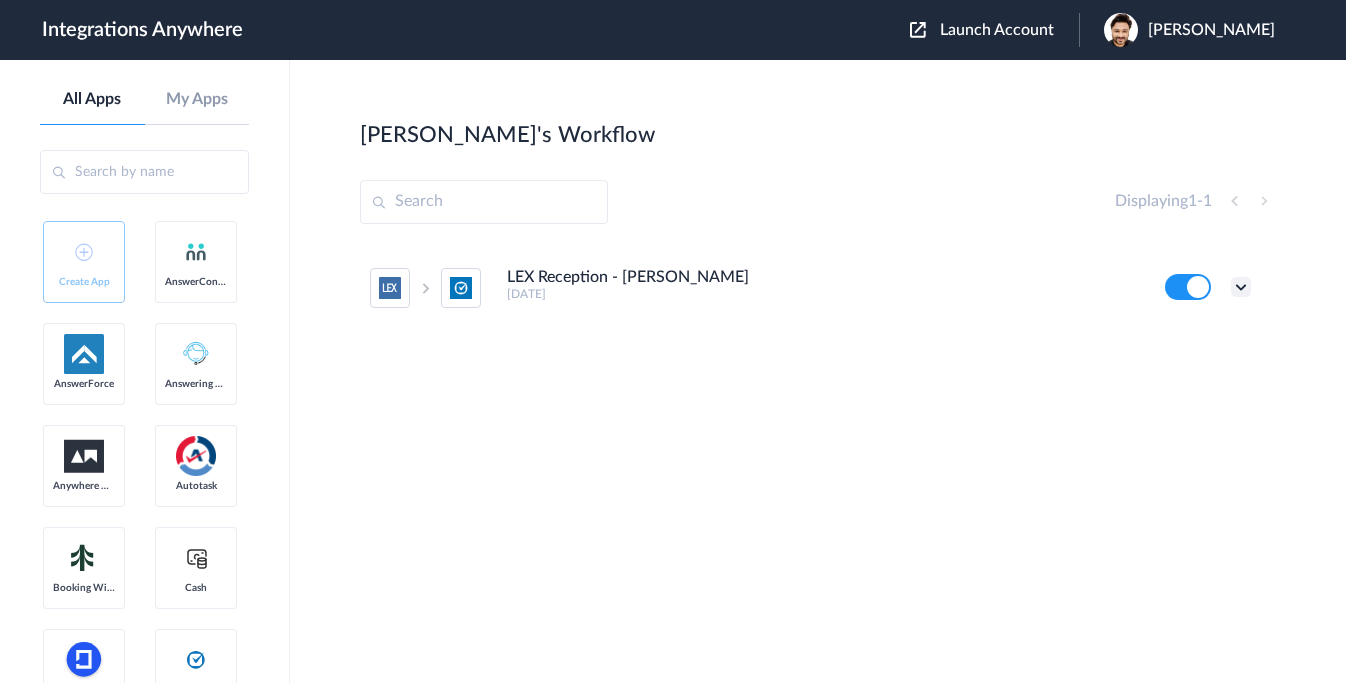 click at bounding box center (1241, 287) 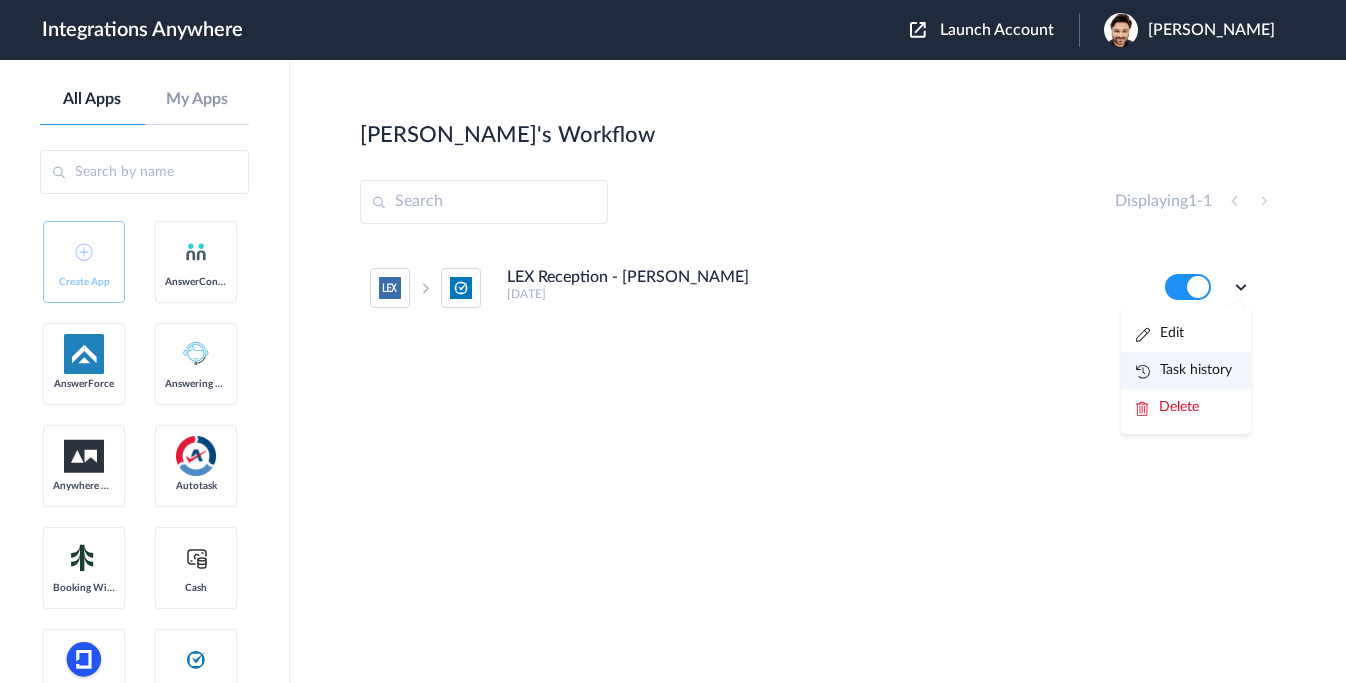click on "Task history" at bounding box center [1184, 370] 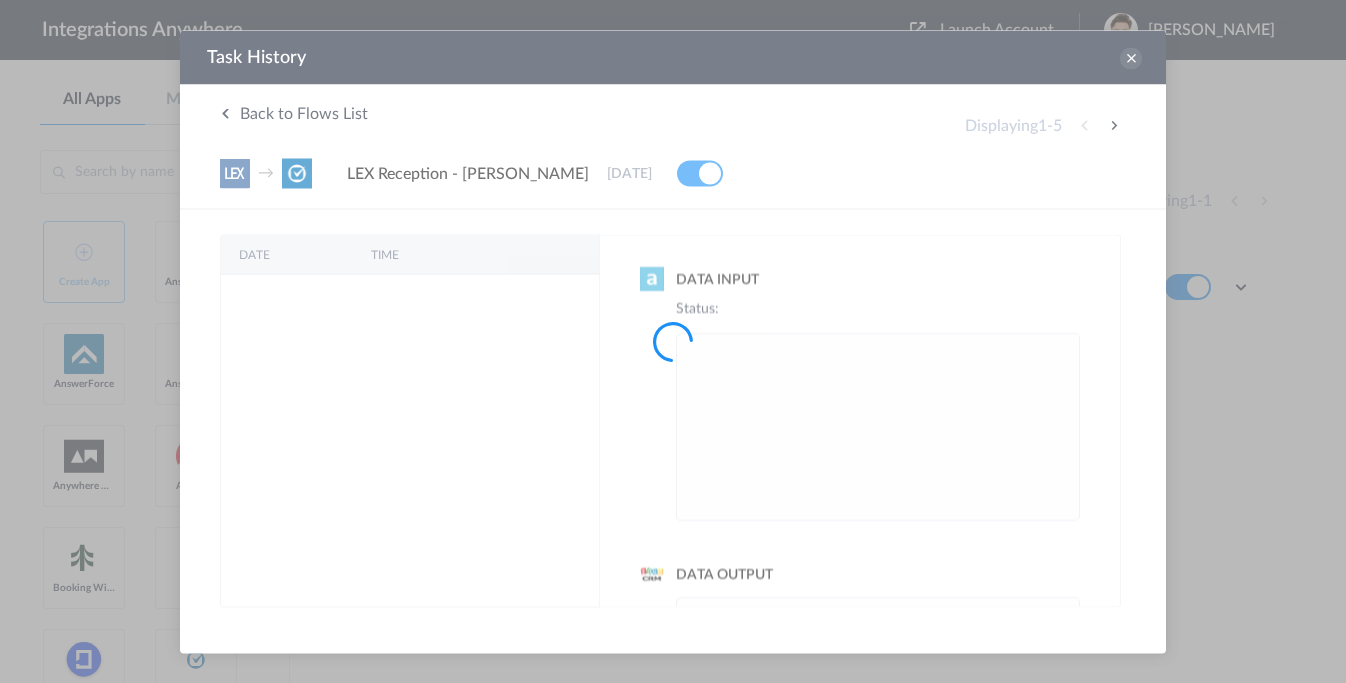 scroll, scrollTop: 0, scrollLeft: 0, axis: both 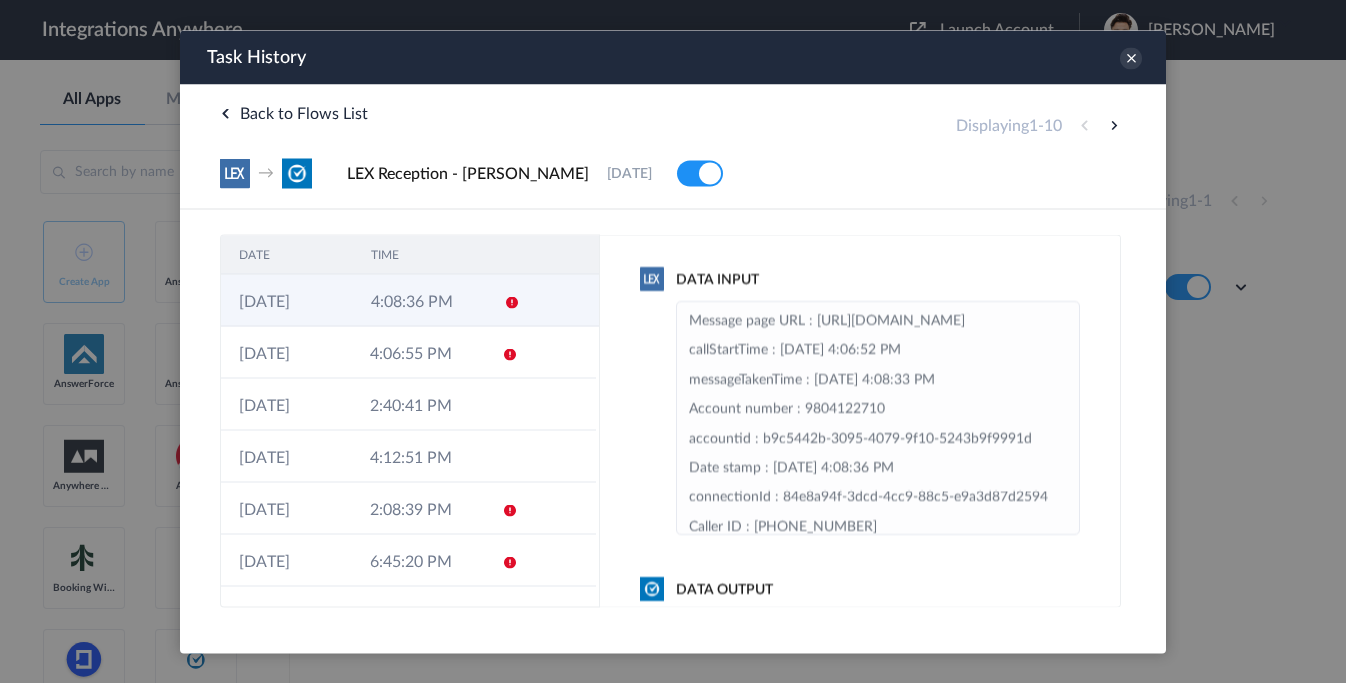 click at bounding box center [512, 302] 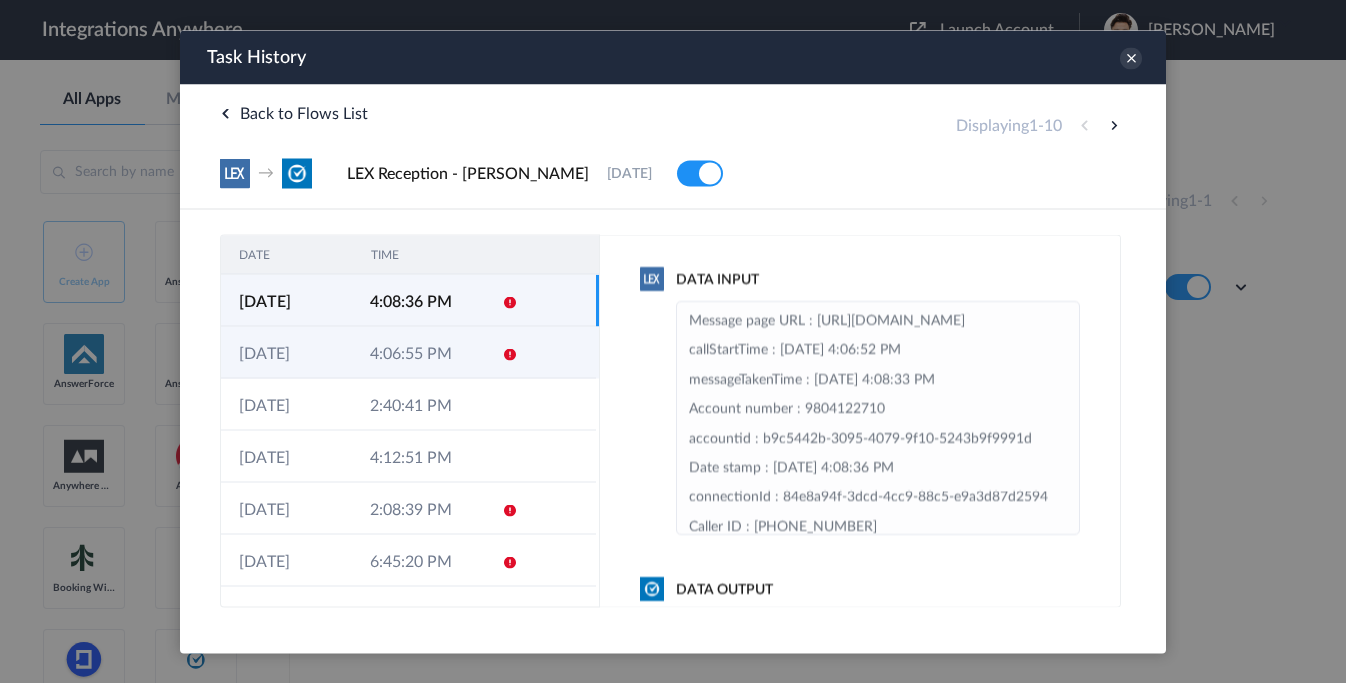 click on "4:06:55 PM" at bounding box center [417, 352] 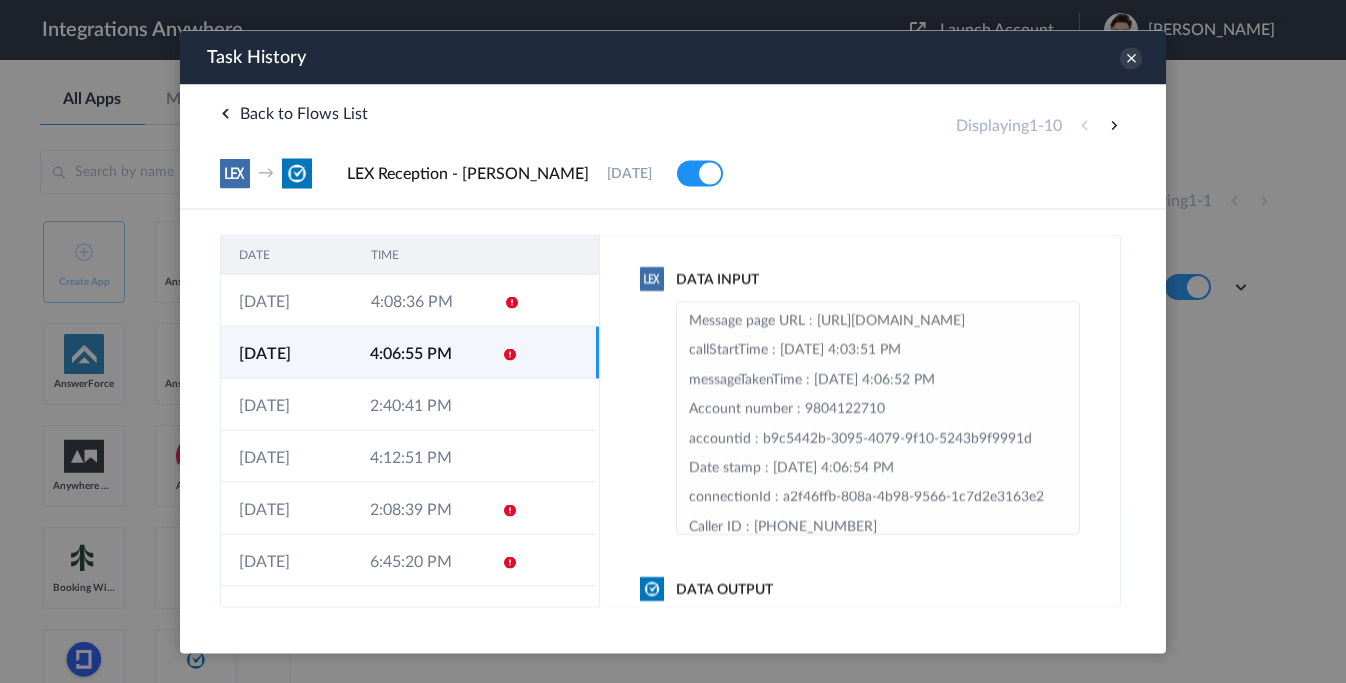 scroll, scrollTop: 234, scrollLeft: 0, axis: vertical 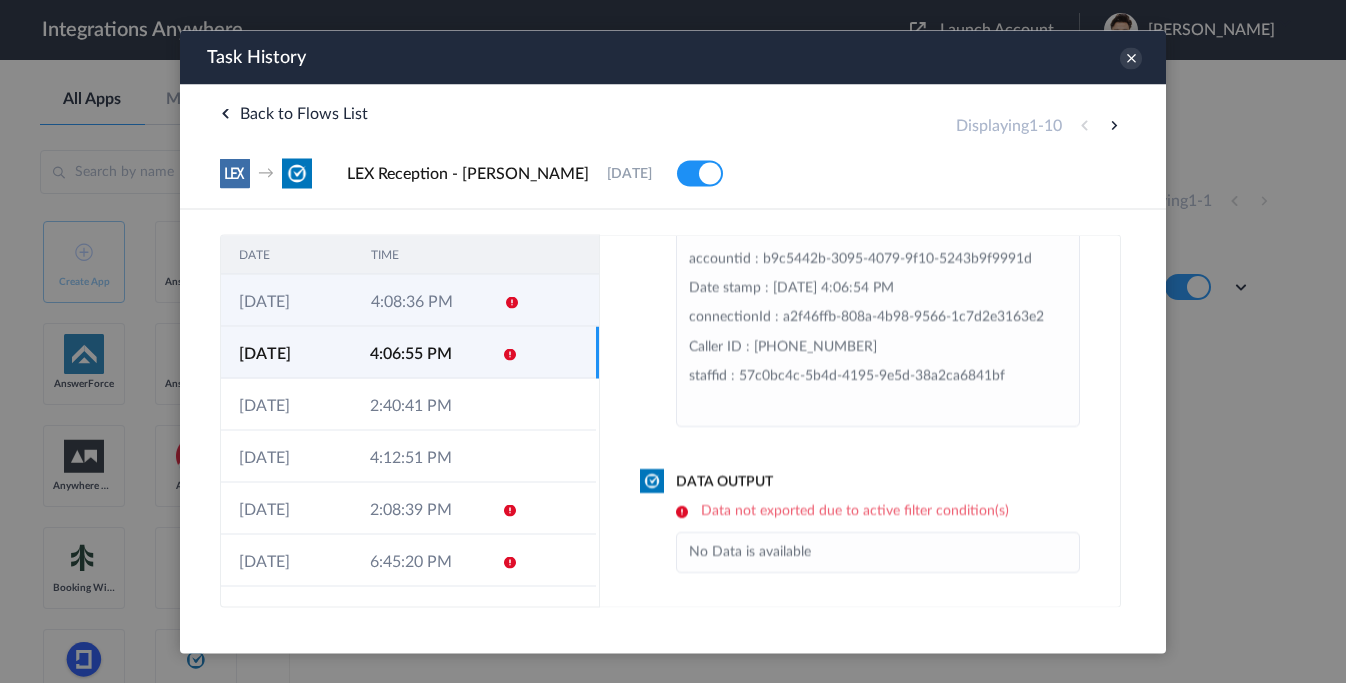 click on "4:08:36 PM" at bounding box center (419, 300) 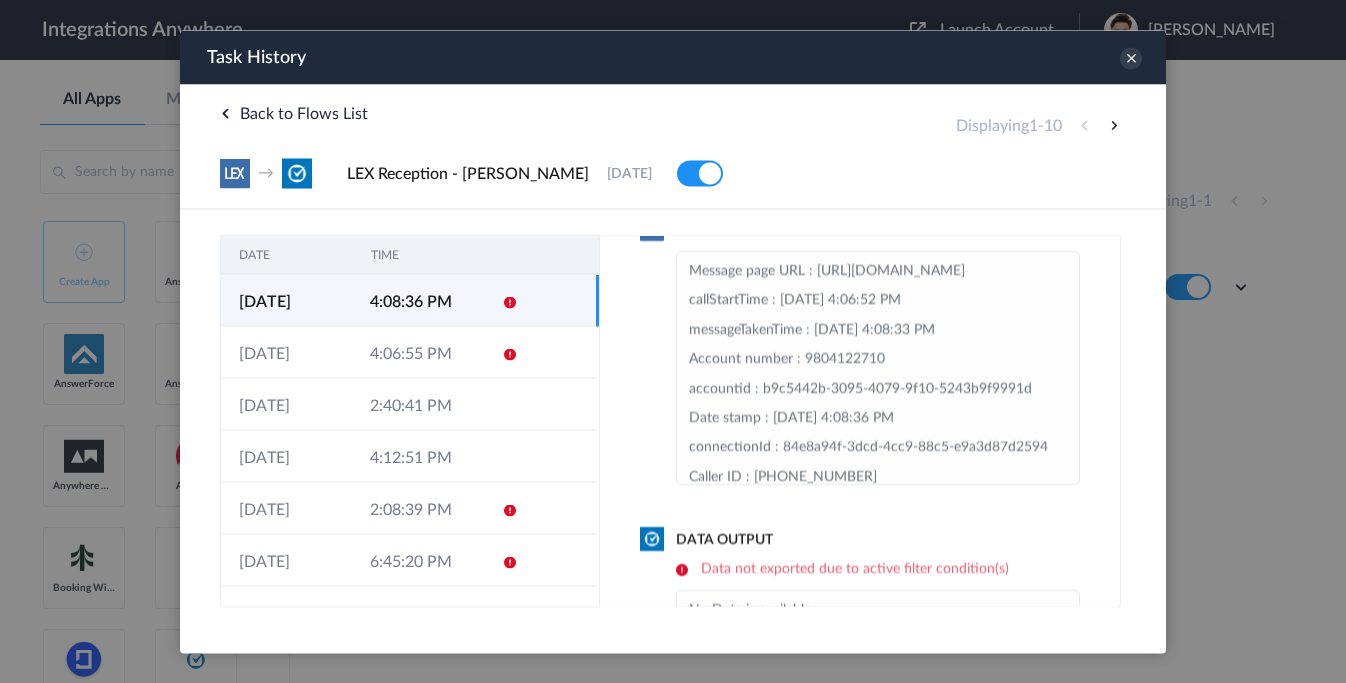 scroll, scrollTop: 0, scrollLeft: 0, axis: both 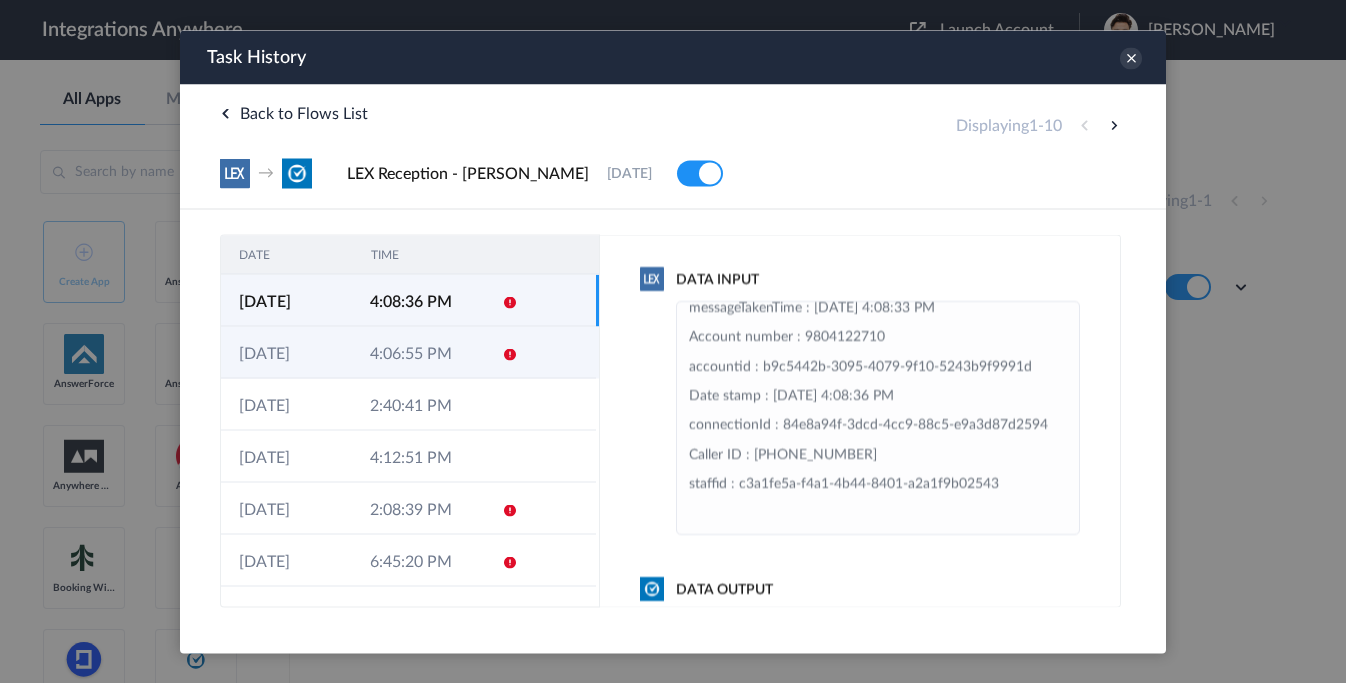 click at bounding box center (503, 352) 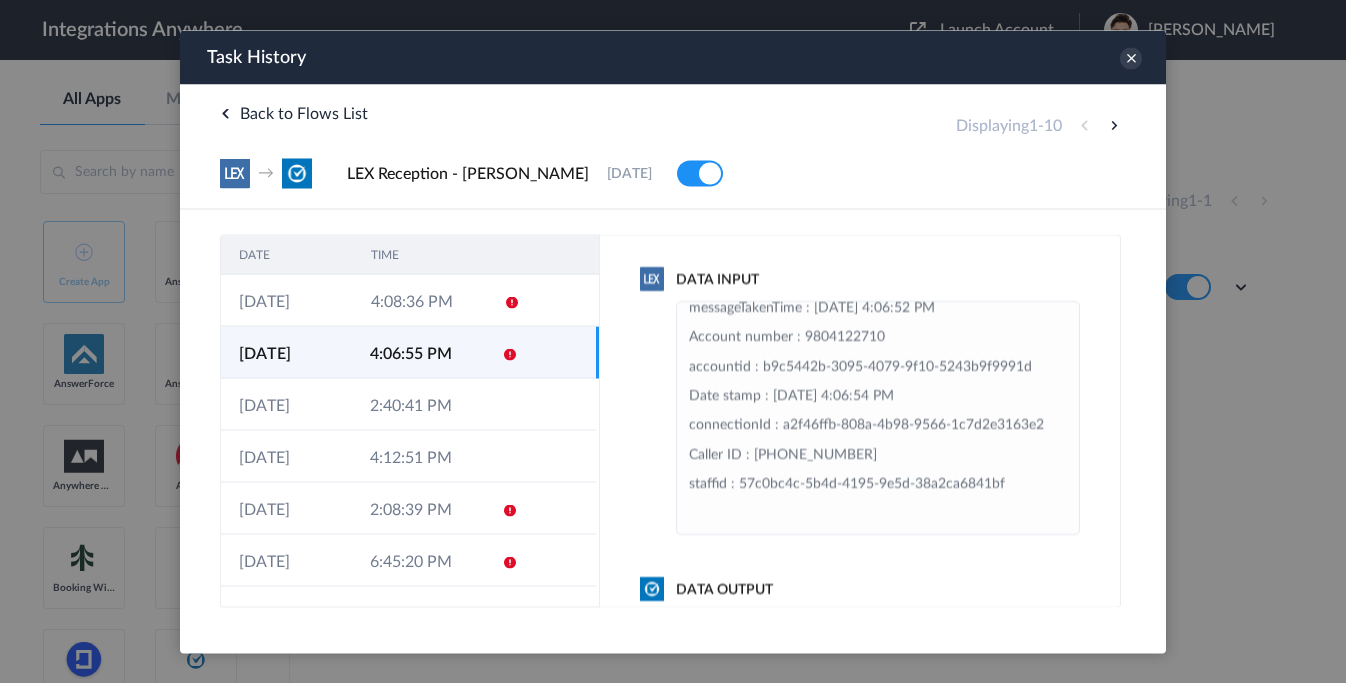 scroll, scrollTop: 234, scrollLeft: 0, axis: vertical 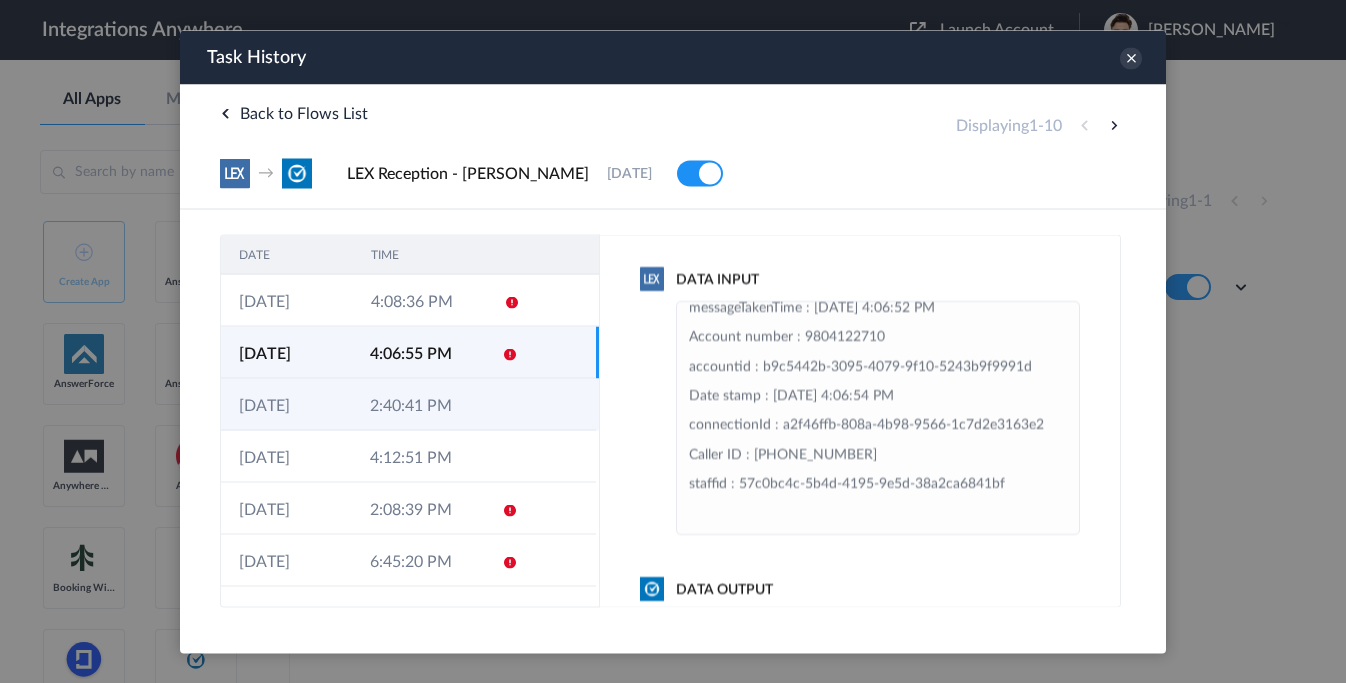 click at bounding box center (503, 404) 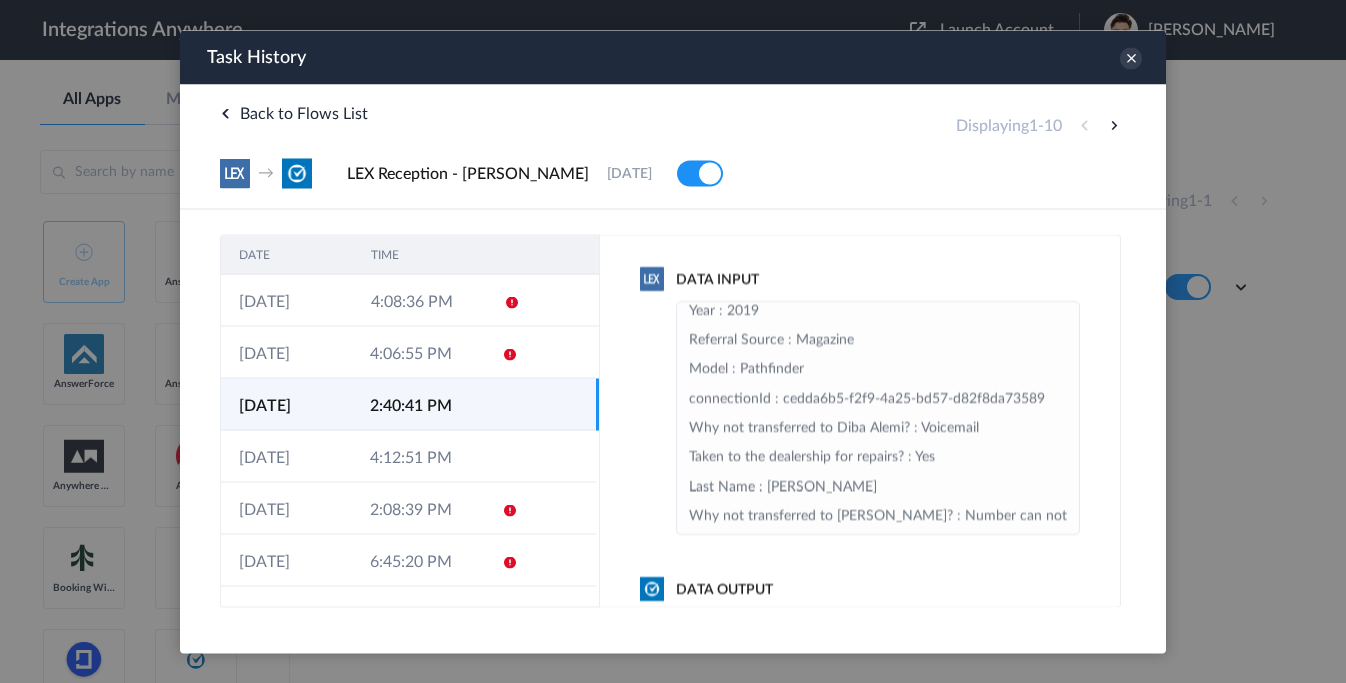 scroll, scrollTop: 954, scrollLeft: 0, axis: vertical 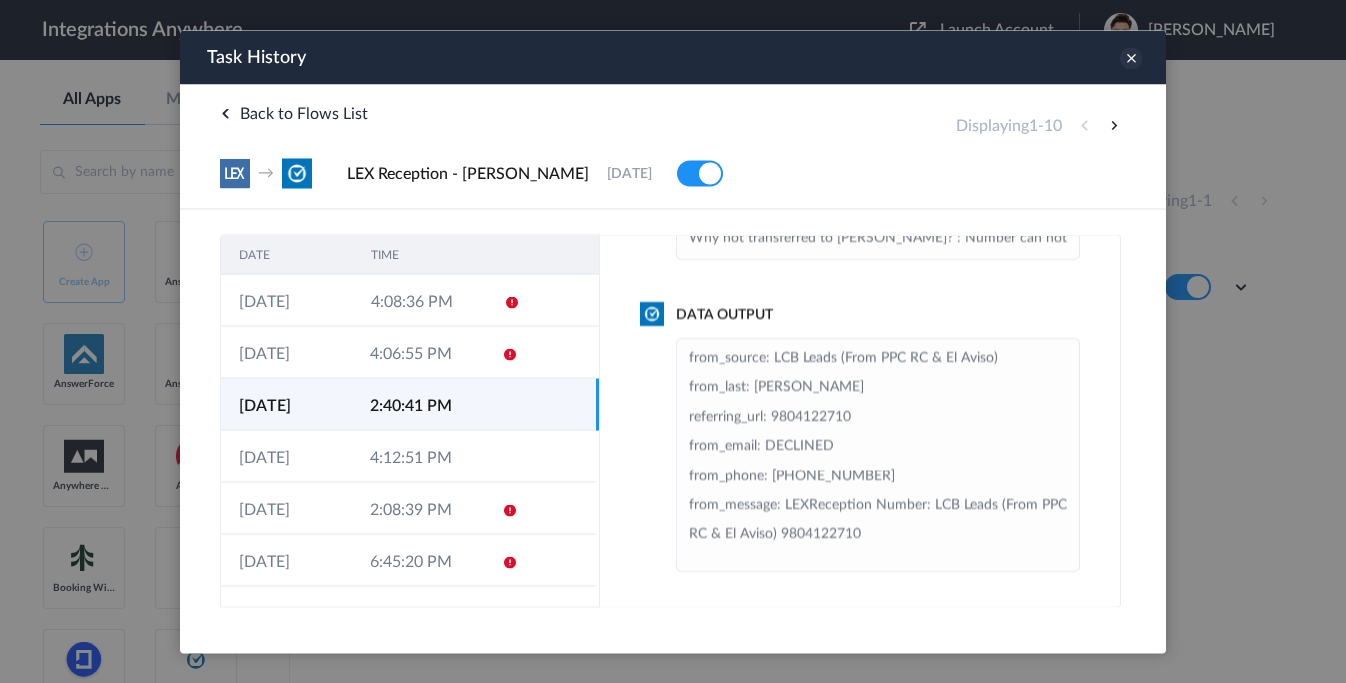 click at bounding box center [1131, 58] 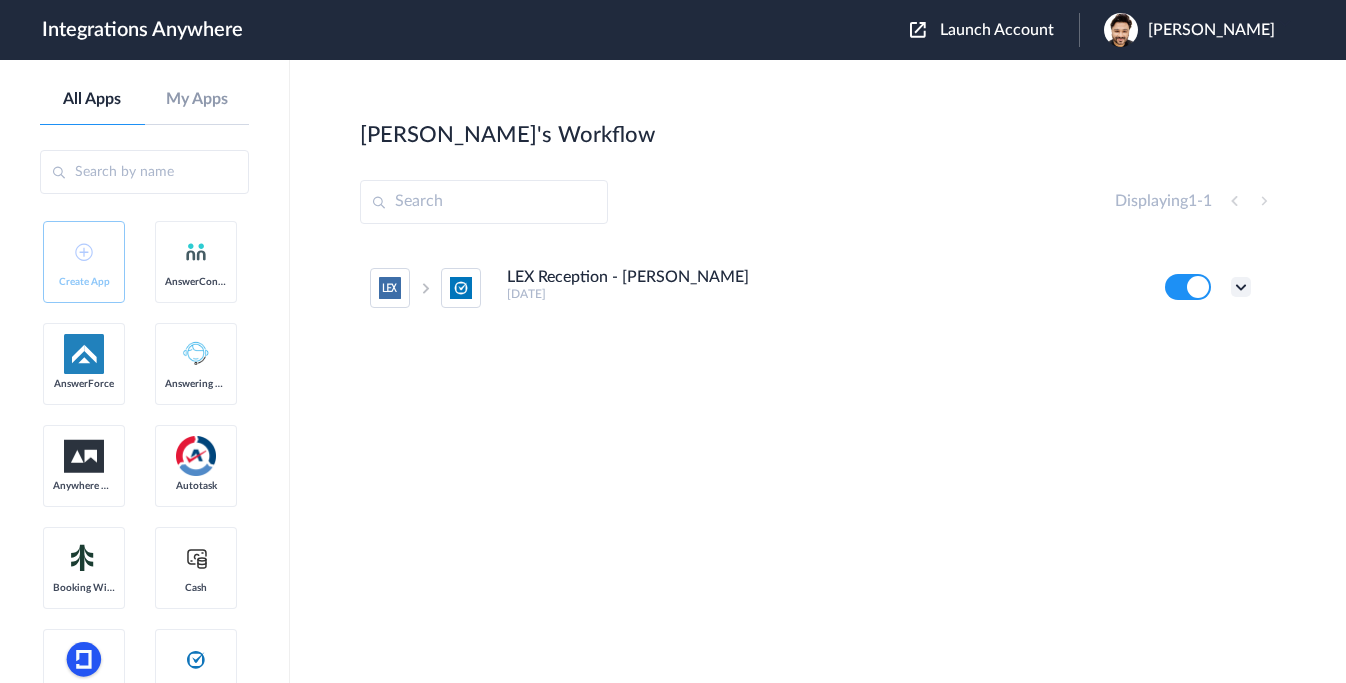 click at bounding box center (1241, 287) 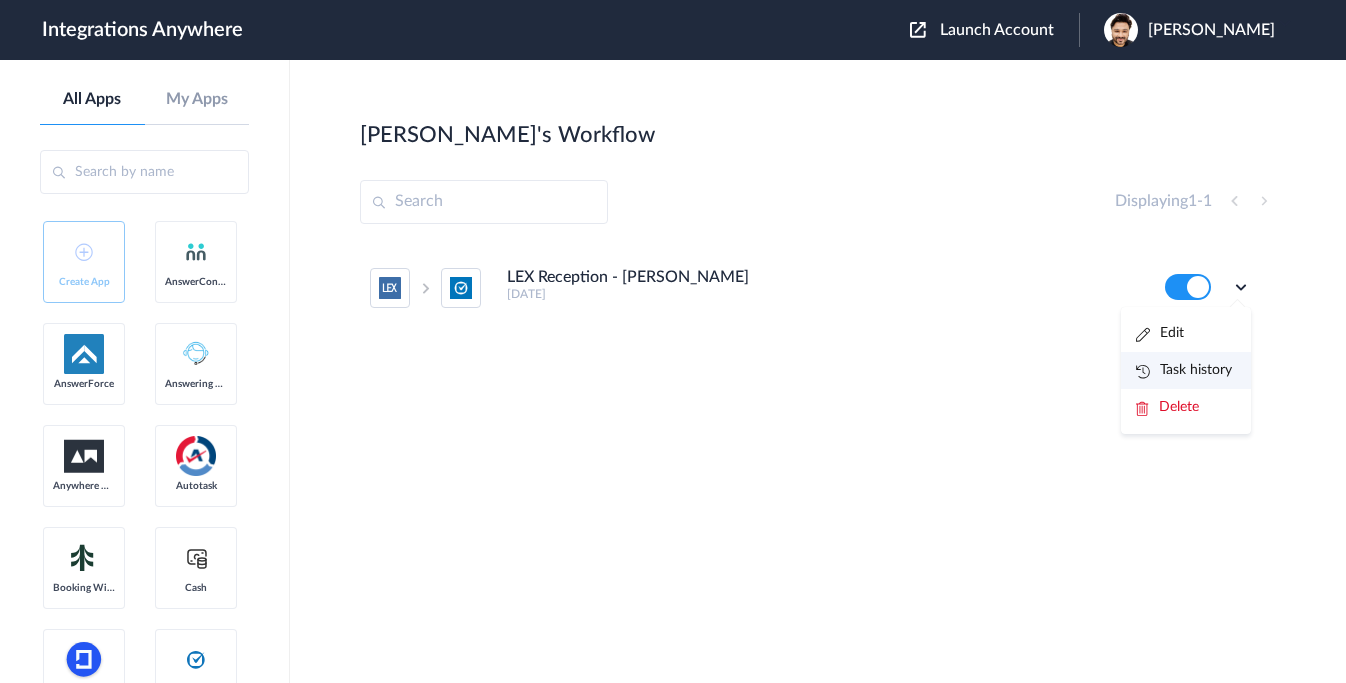 click on "Task history" at bounding box center (1184, 370) 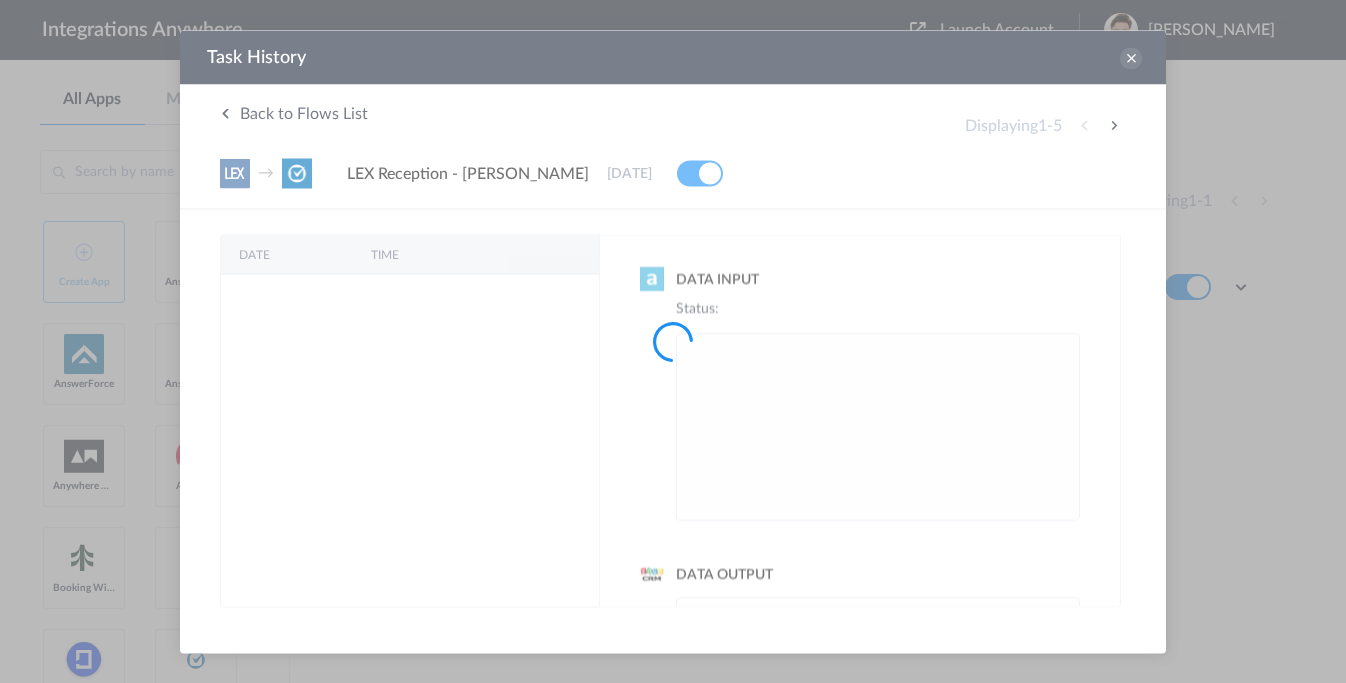 scroll, scrollTop: 0, scrollLeft: 0, axis: both 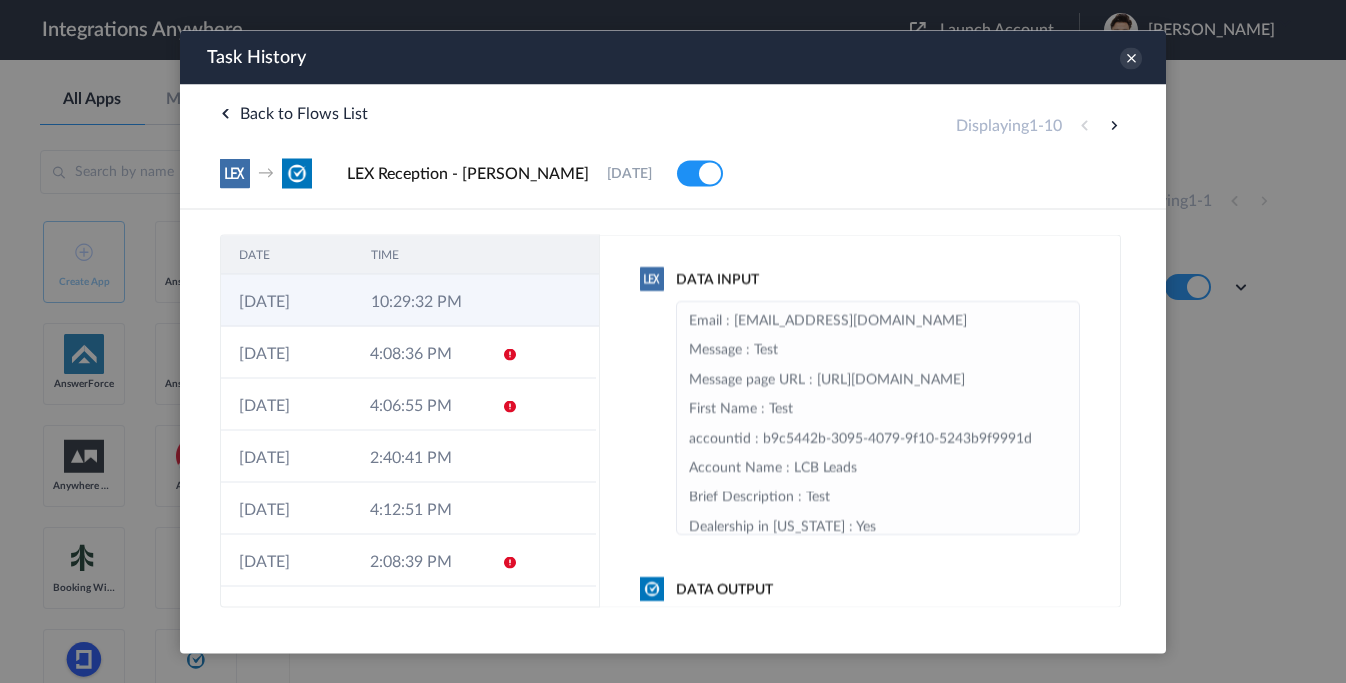 click on "10:29:32 PM" at bounding box center [419, 300] 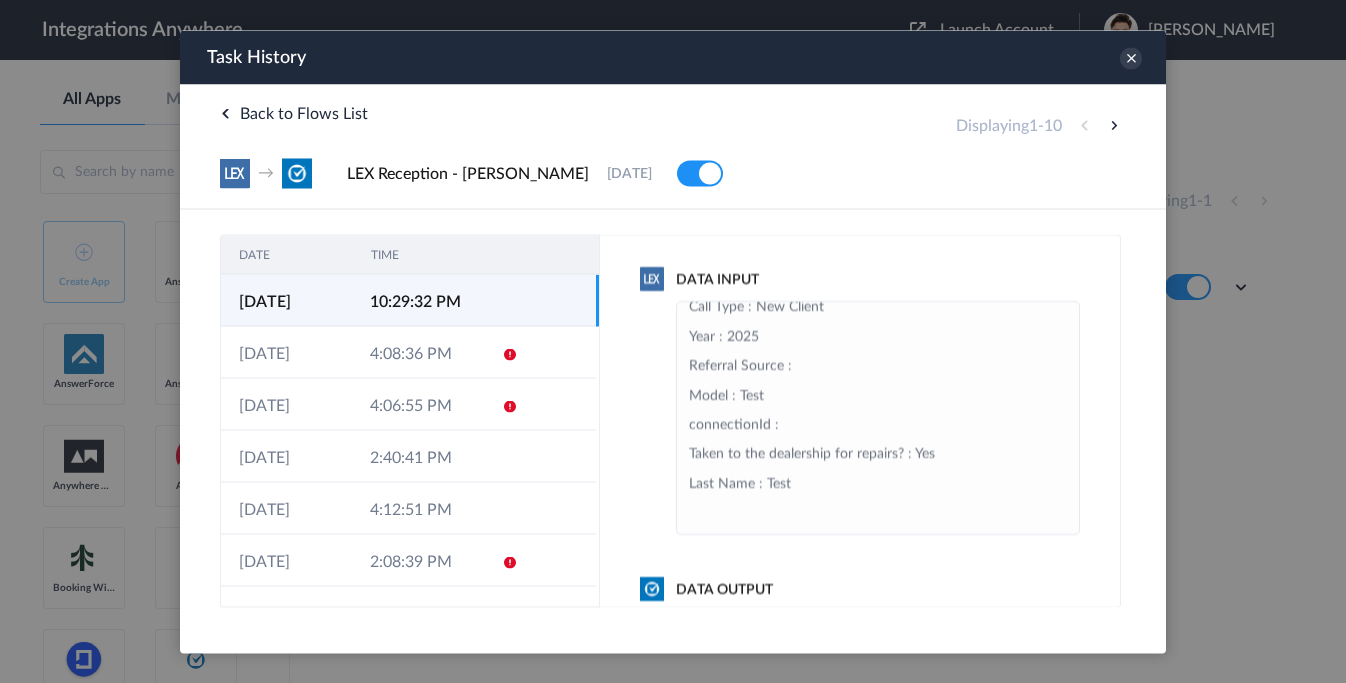 scroll, scrollTop: 704, scrollLeft: 0, axis: vertical 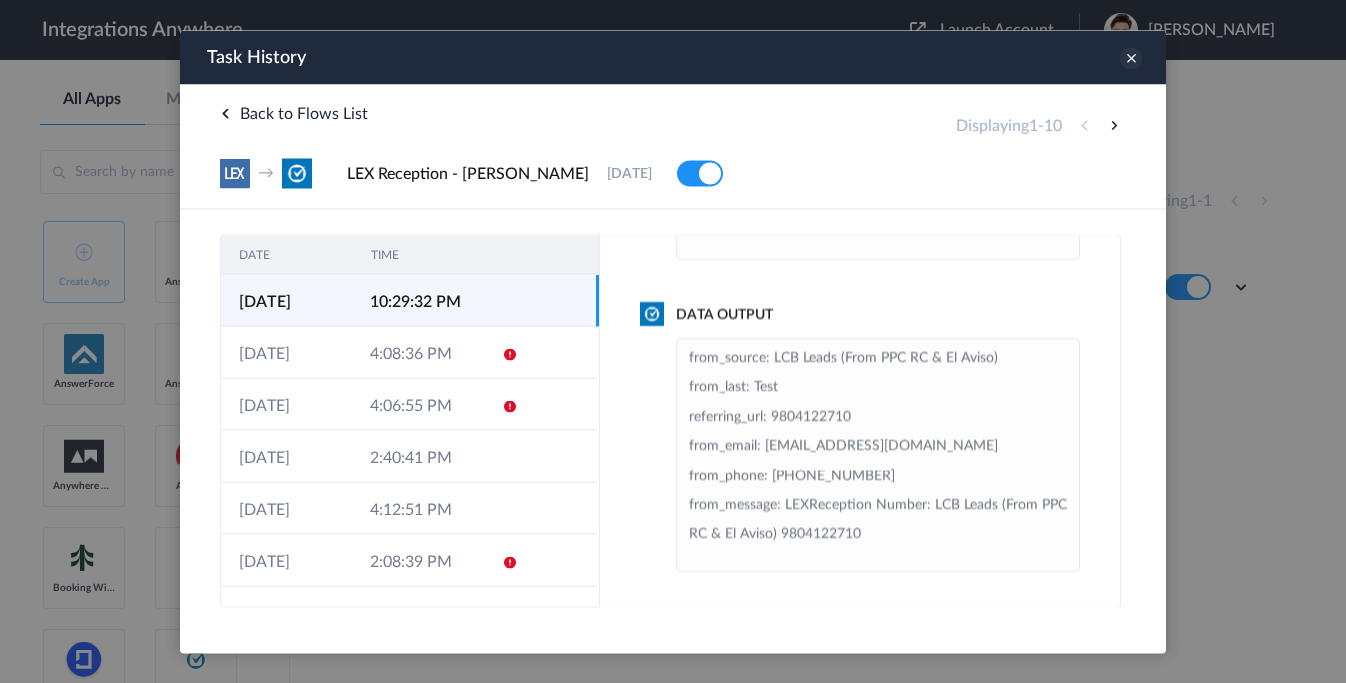 click at bounding box center (1131, 58) 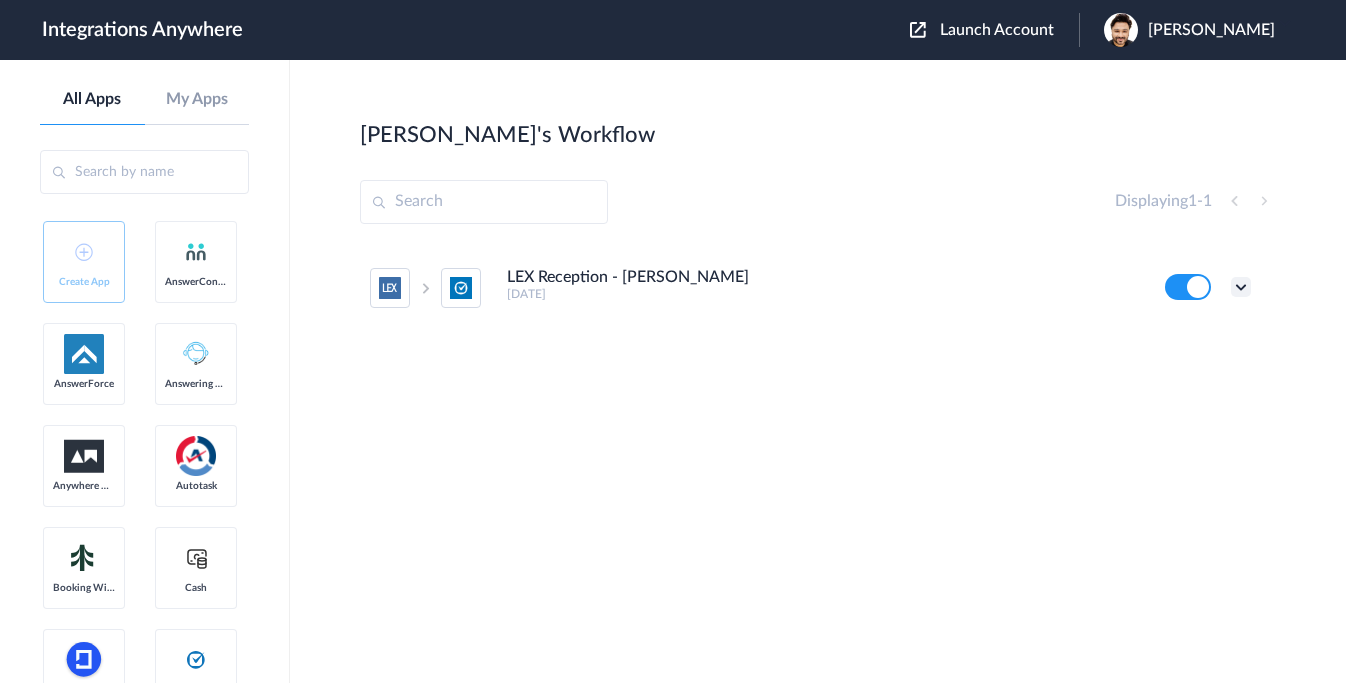 click at bounding box center [1241, 287] 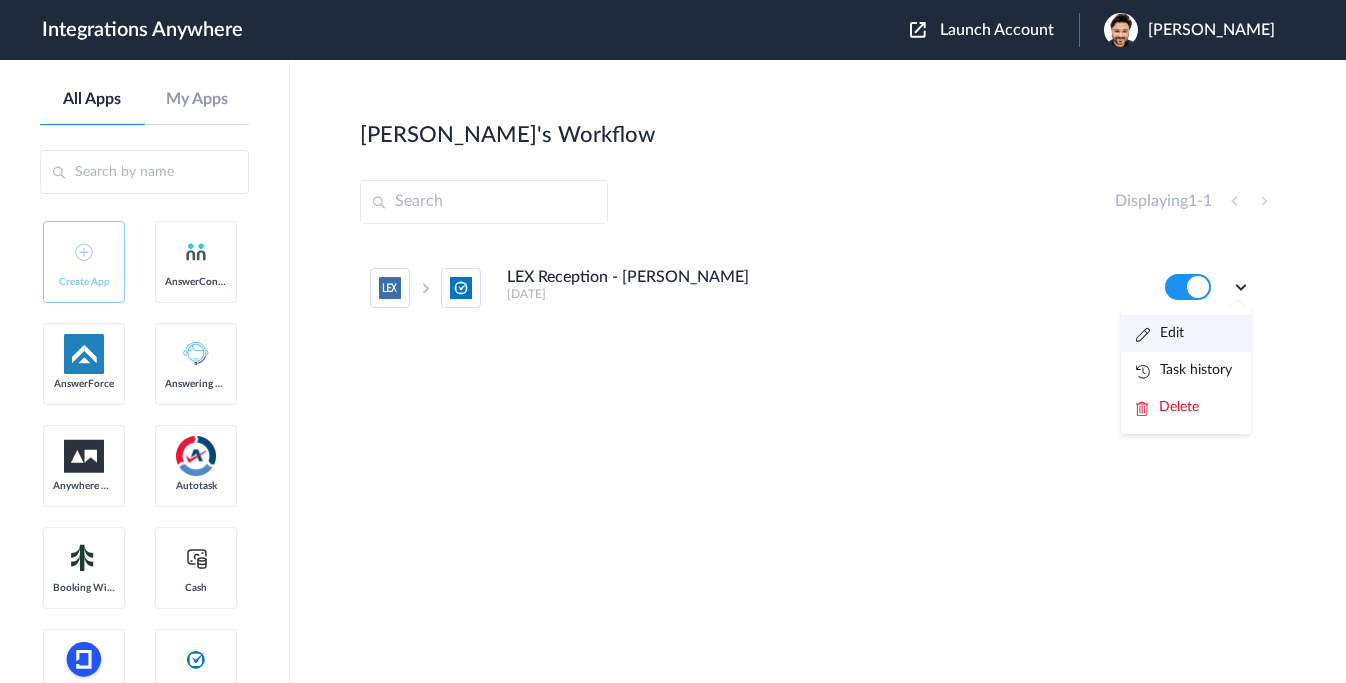 click on "Edit" at bounding box center [1160, 333] 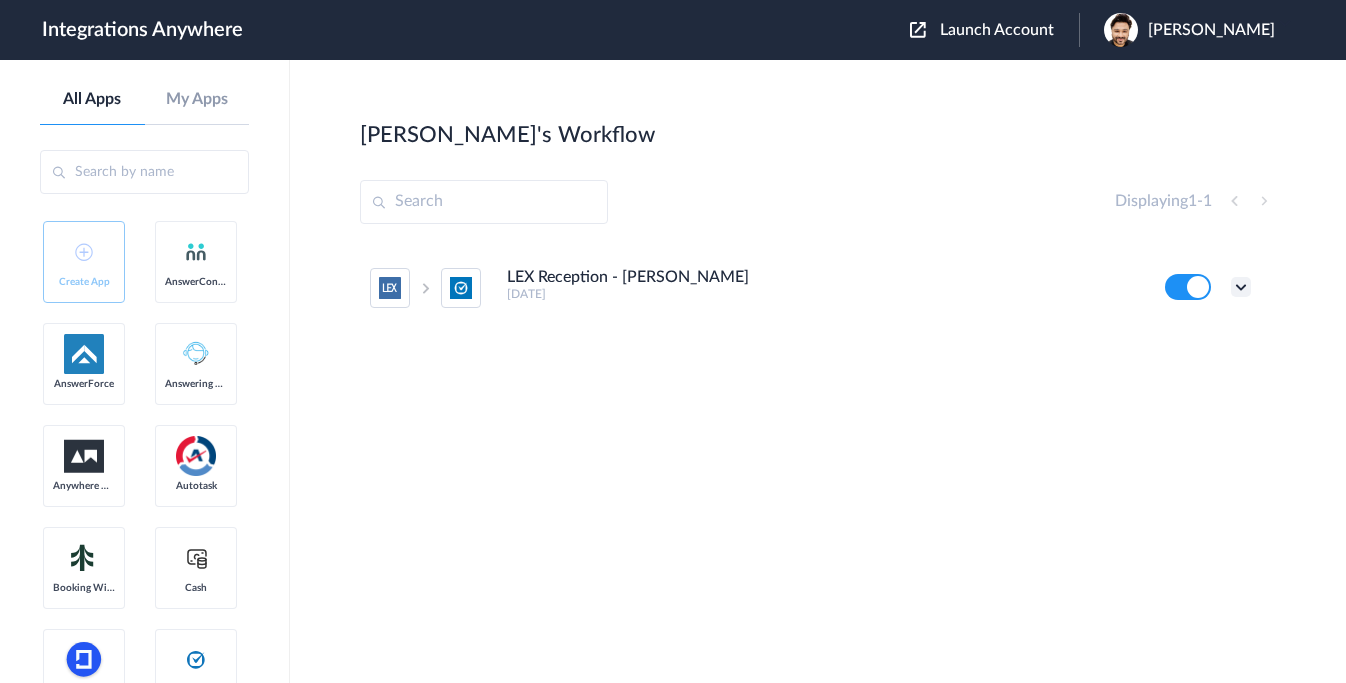 click at bounding box center [1241, 287] 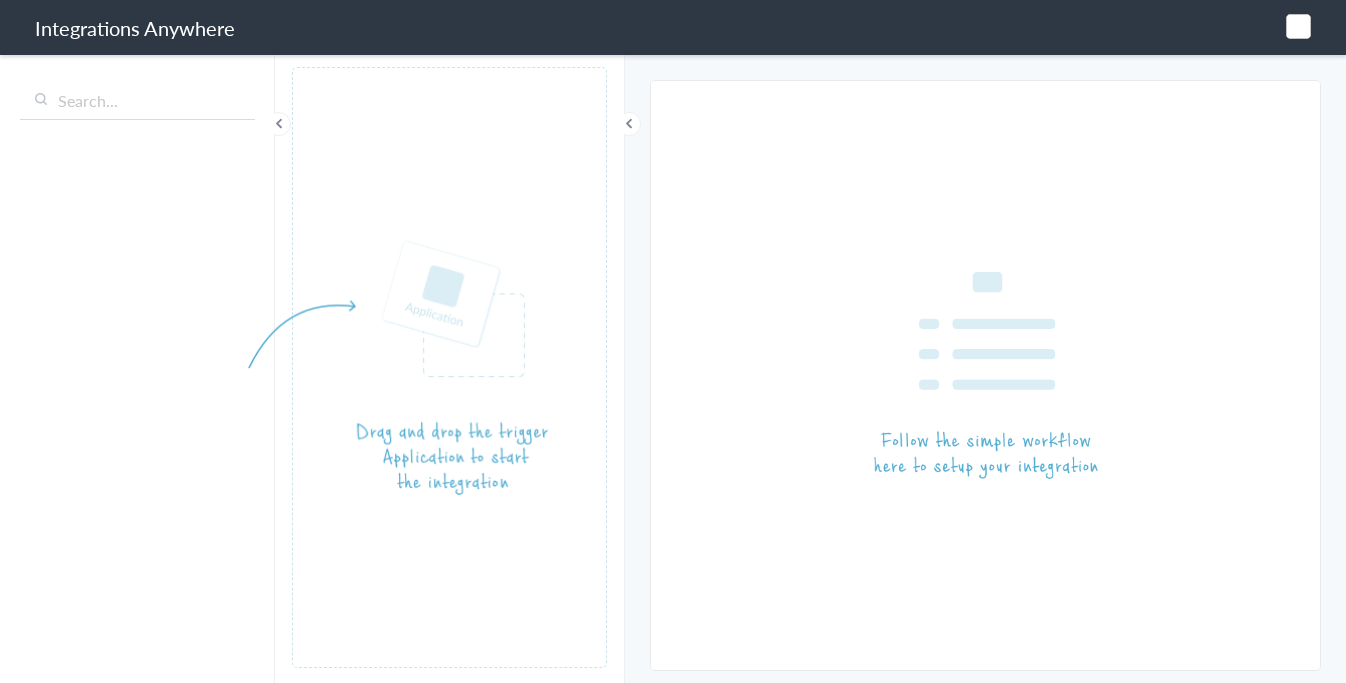 scroll, scrollTop: 0, scrollLeft: 0, axis: both 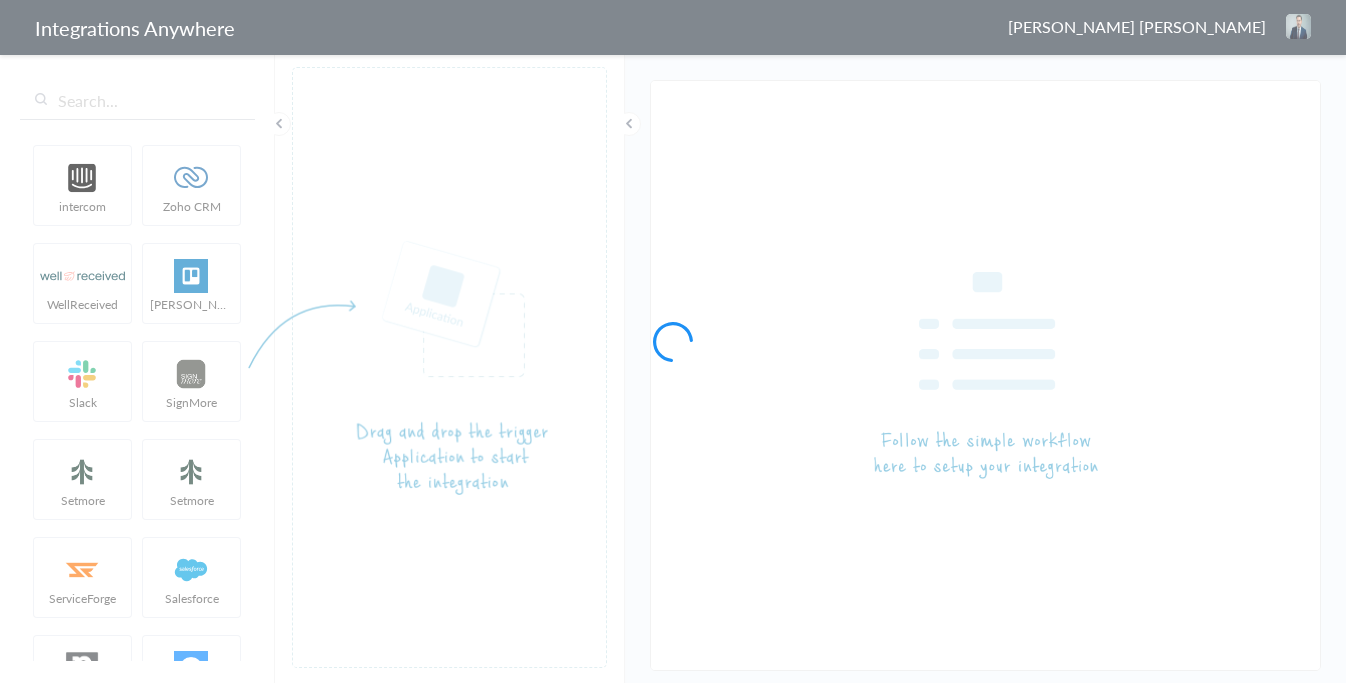 type on "LEX Reception - [PERSON_NAME]" 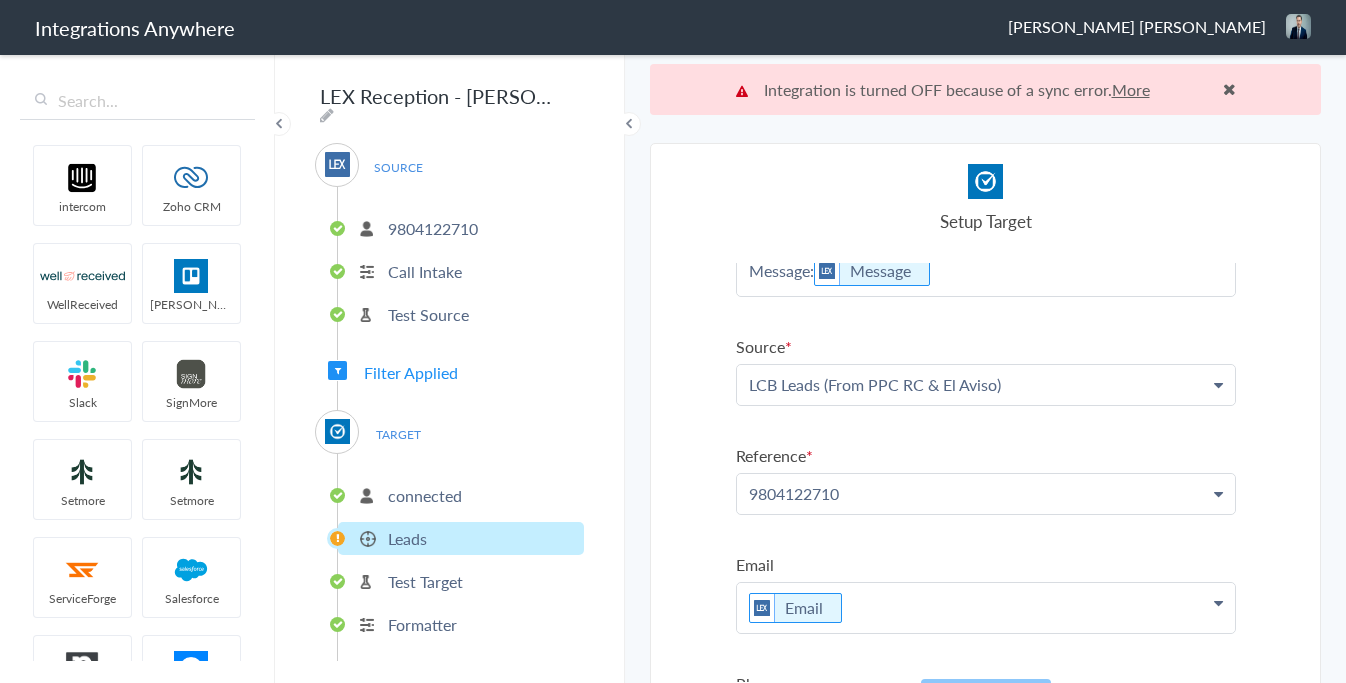 scroll, scrollTop: 1287, scrollLeft: 0, axis: vertical 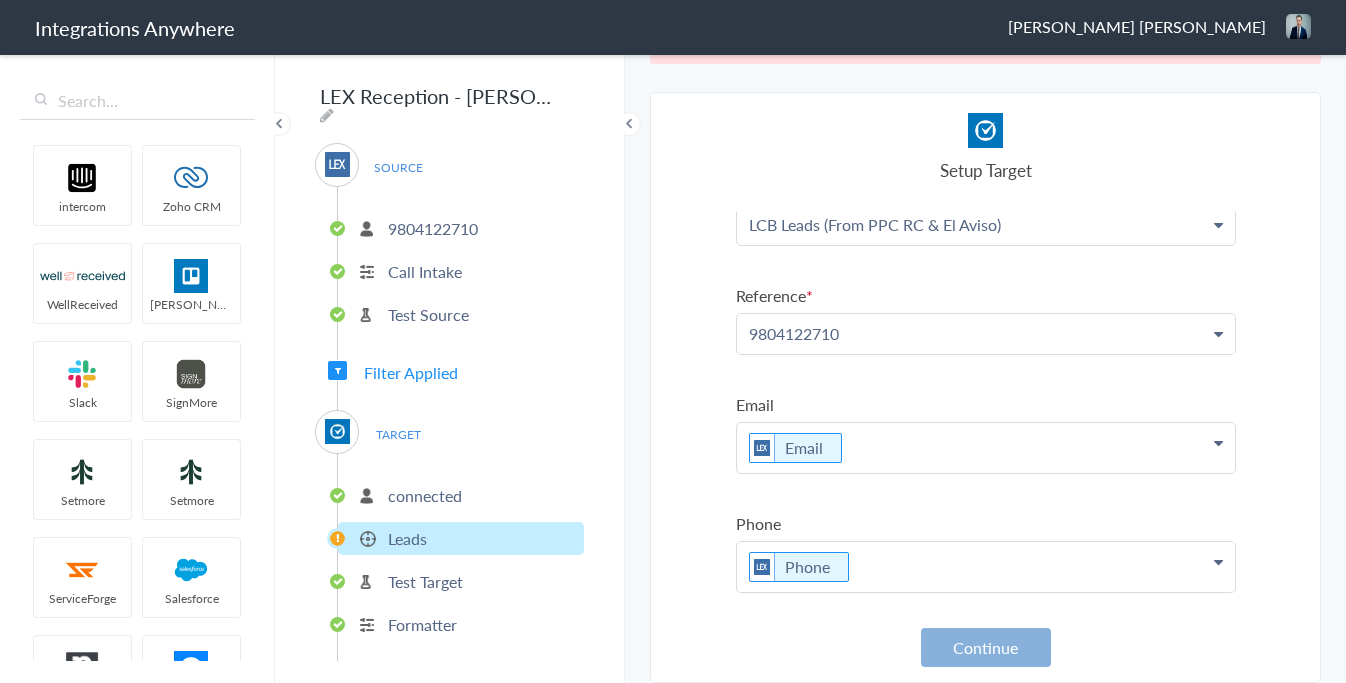 click on "Continue" at bounding box center (986, 647) 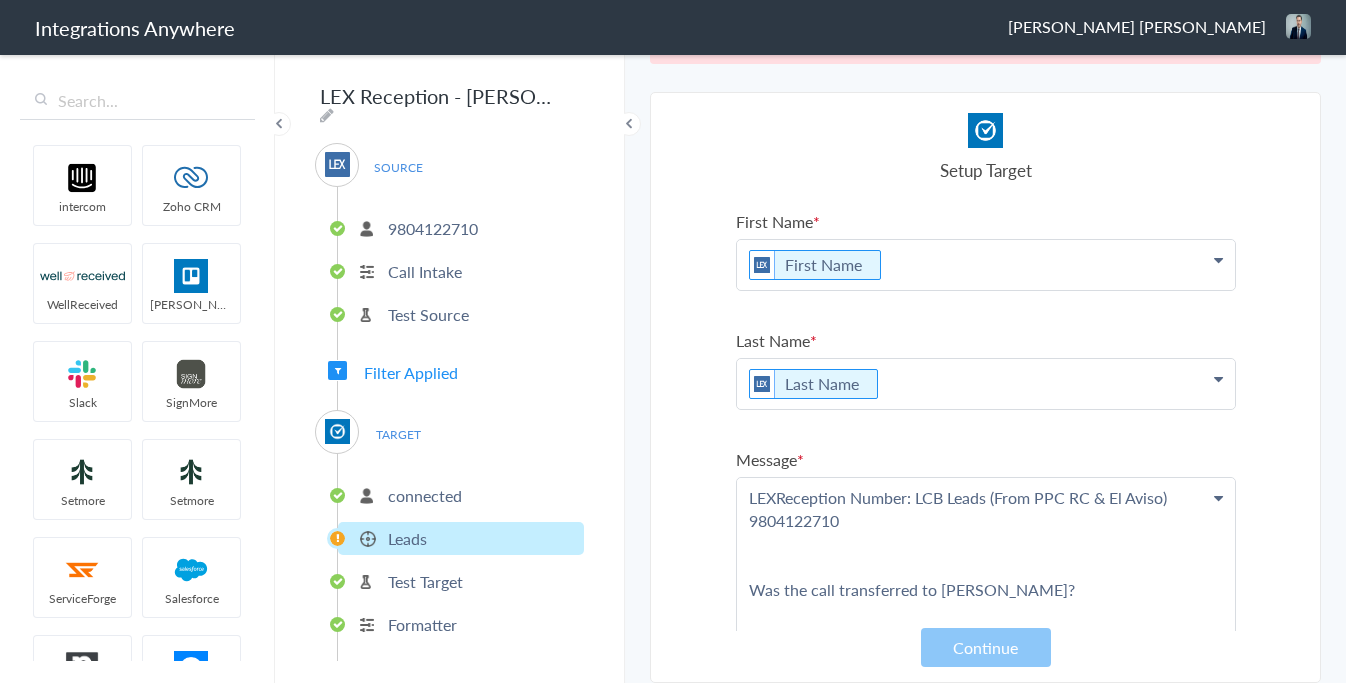 scroll, scrollTop: 0, scrollLeft: 0, axis: both 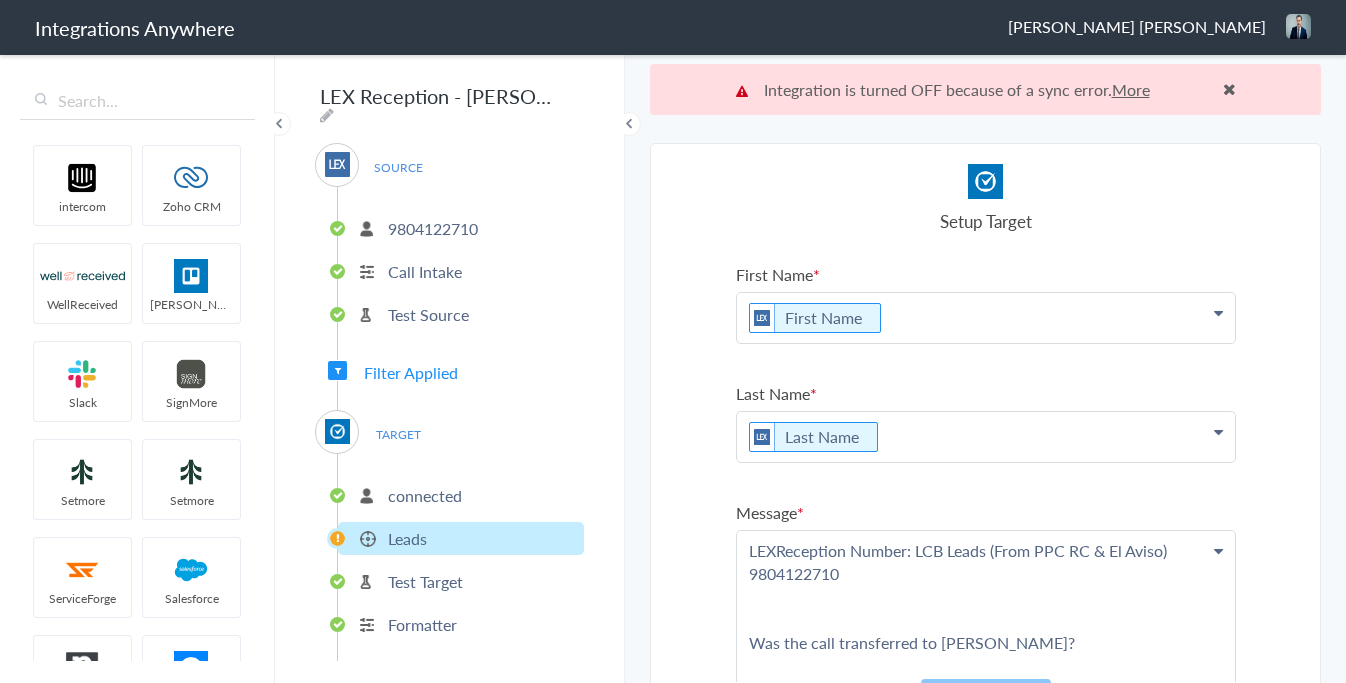 click on "More" at bounding box center [1131, 89] 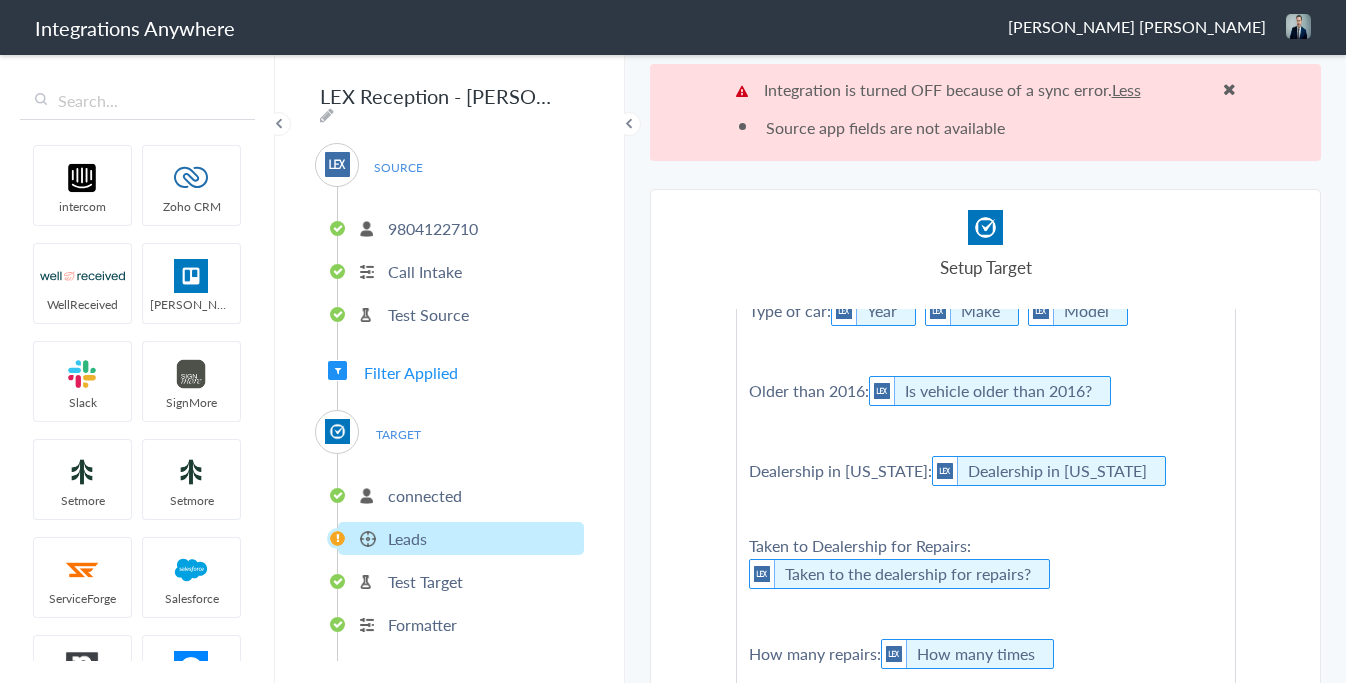 scroll, scrollTop: 418, scrollLeft: 0, axis: vertical 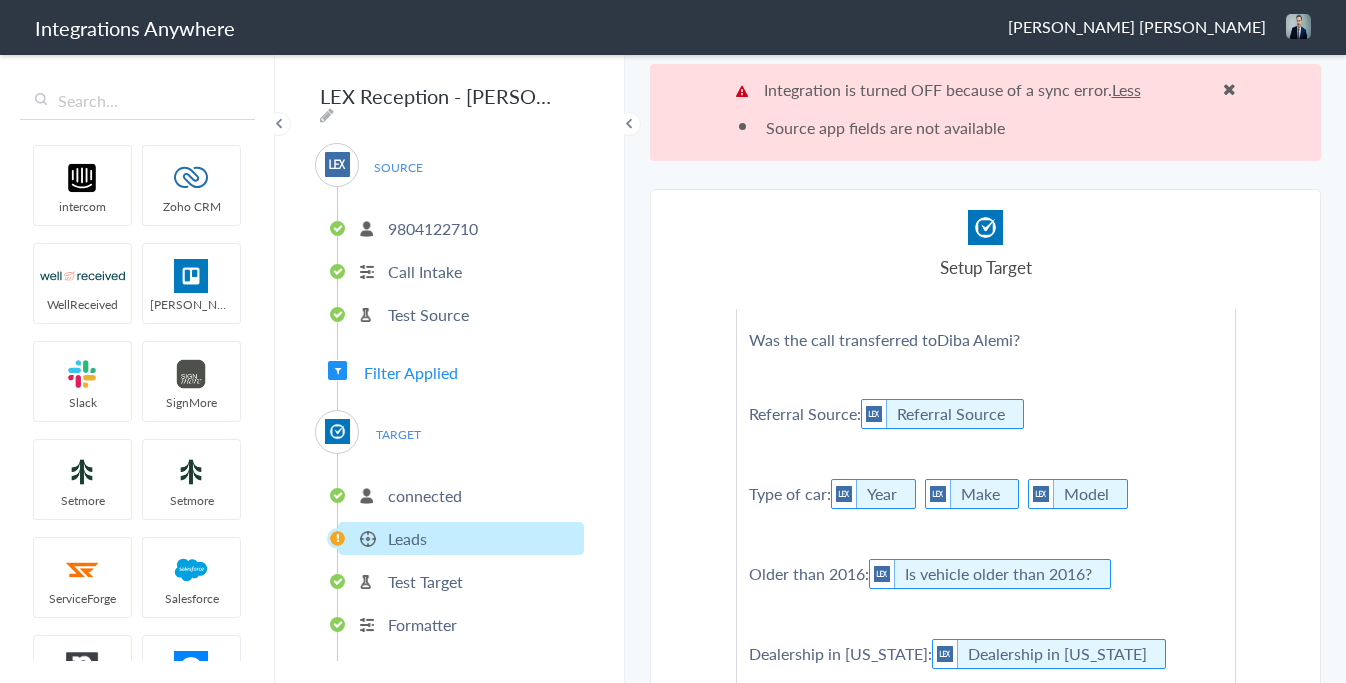 click at bounding box center (1229, 89) 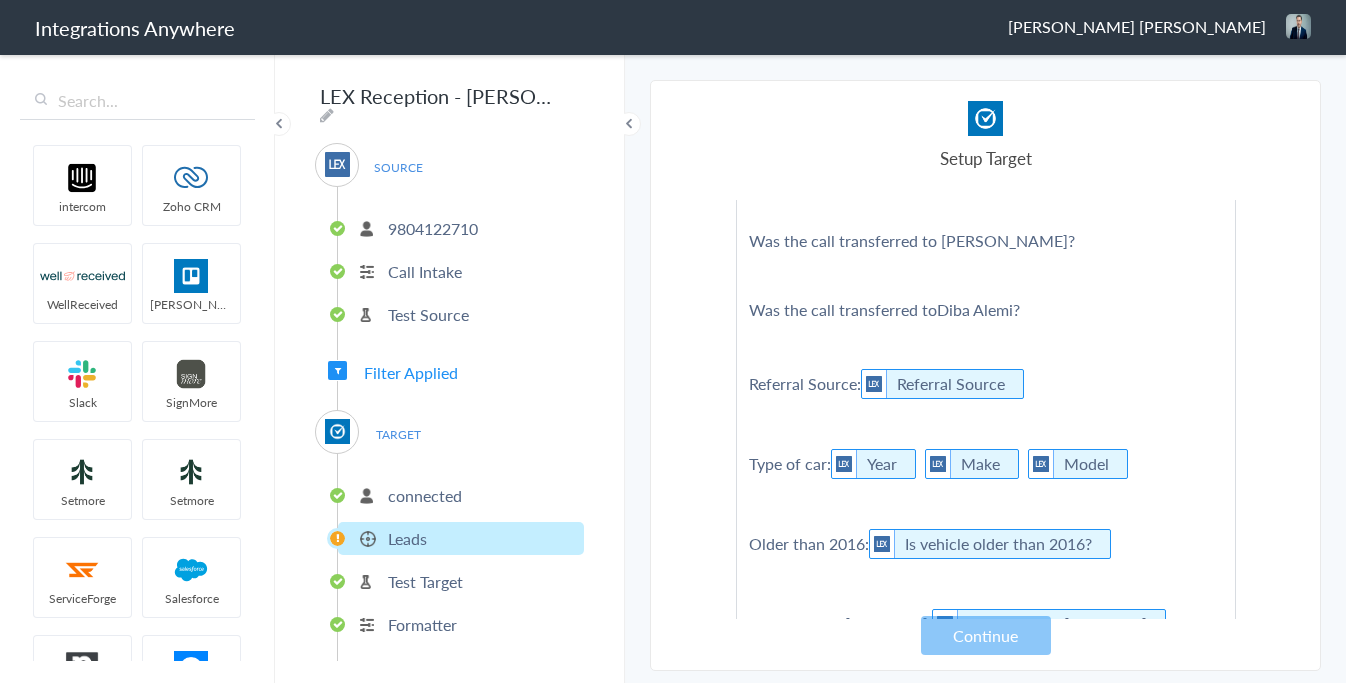 scroll, scrollTop: 334, scrollLeft: 0, axis: vertical 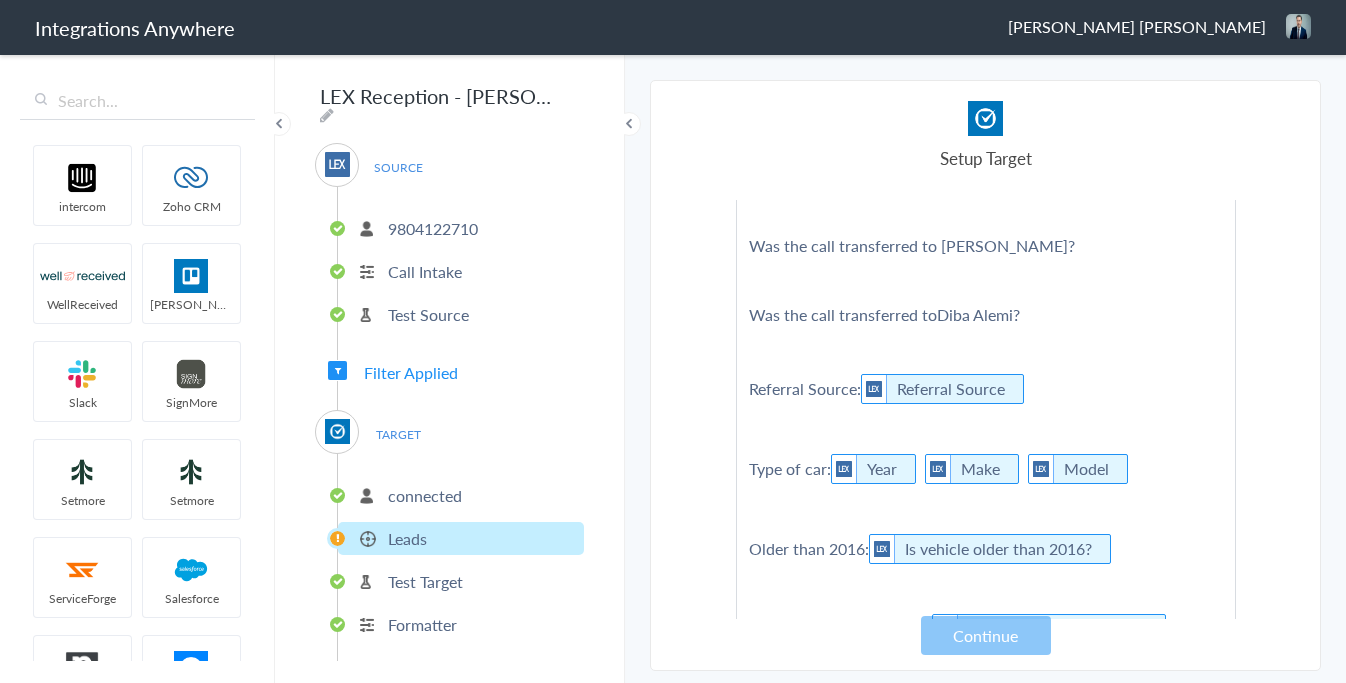 click on "Leads" at bounding box center (461, 538) 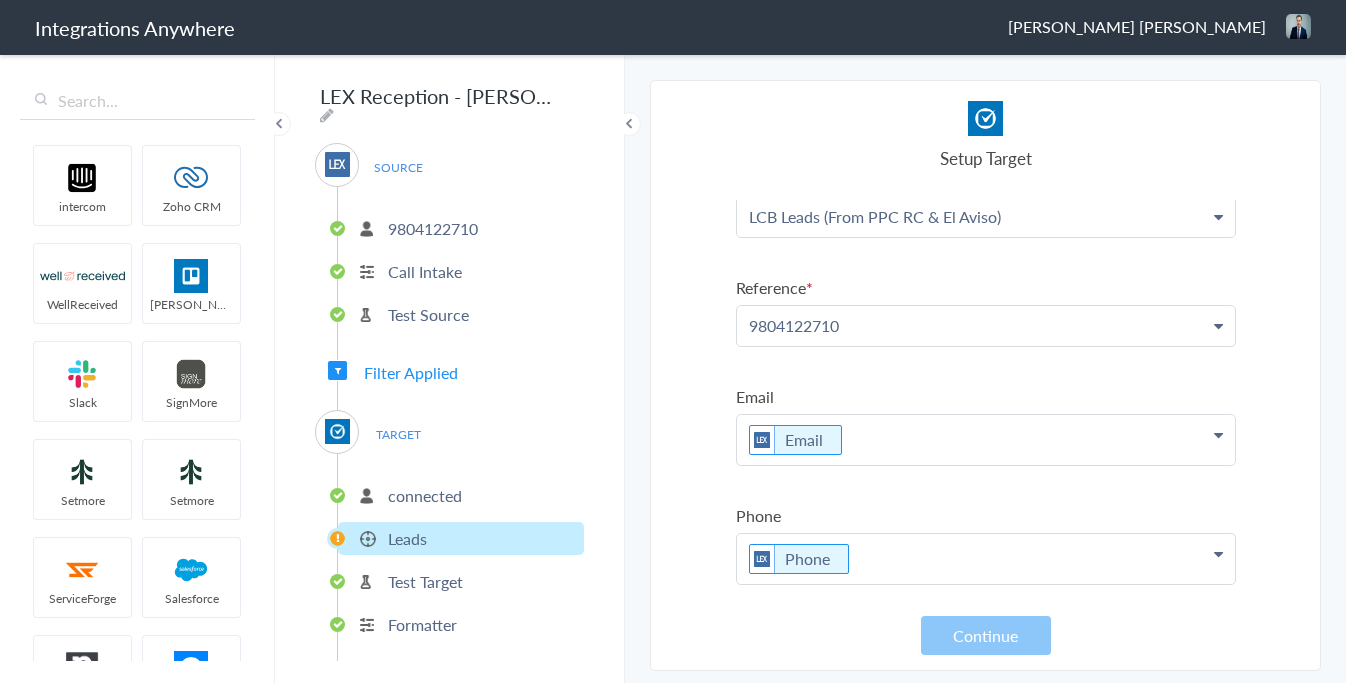 scroll, scrollTop: 1287, scrollLeft: 0, axis: vertical 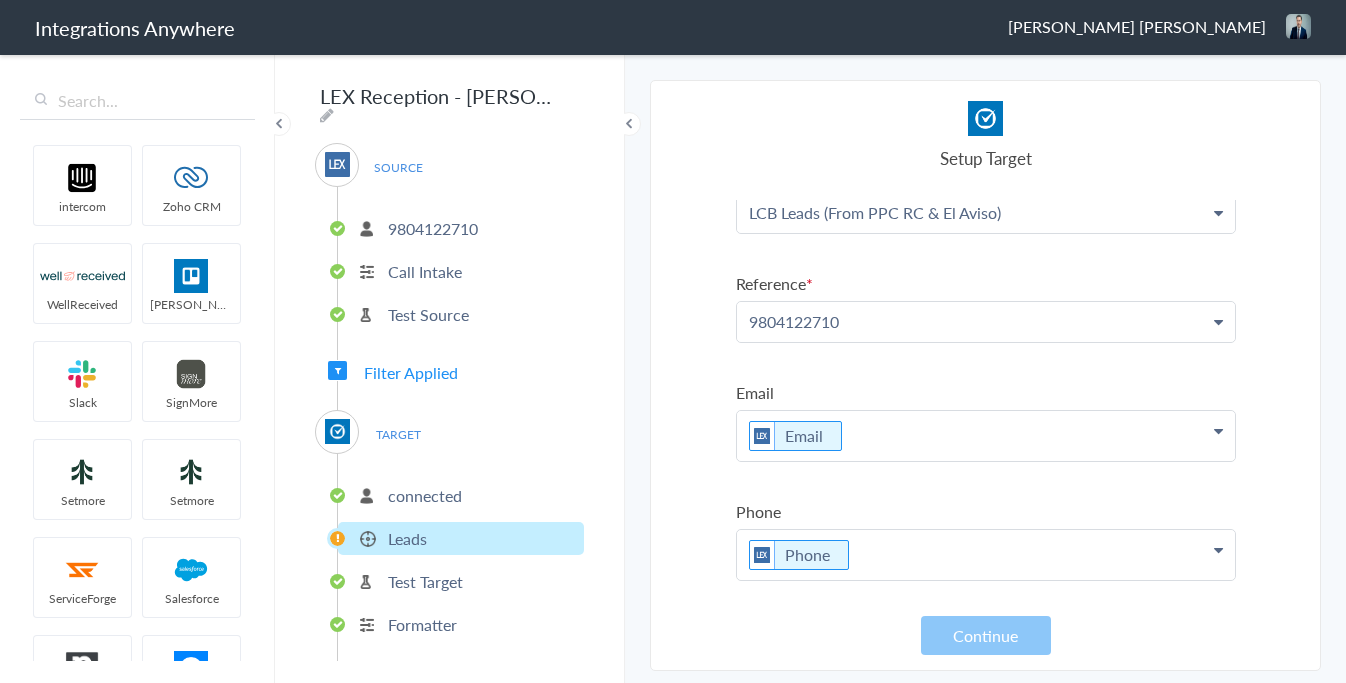 click on "9804122710" at bounding box center (986, -1032) 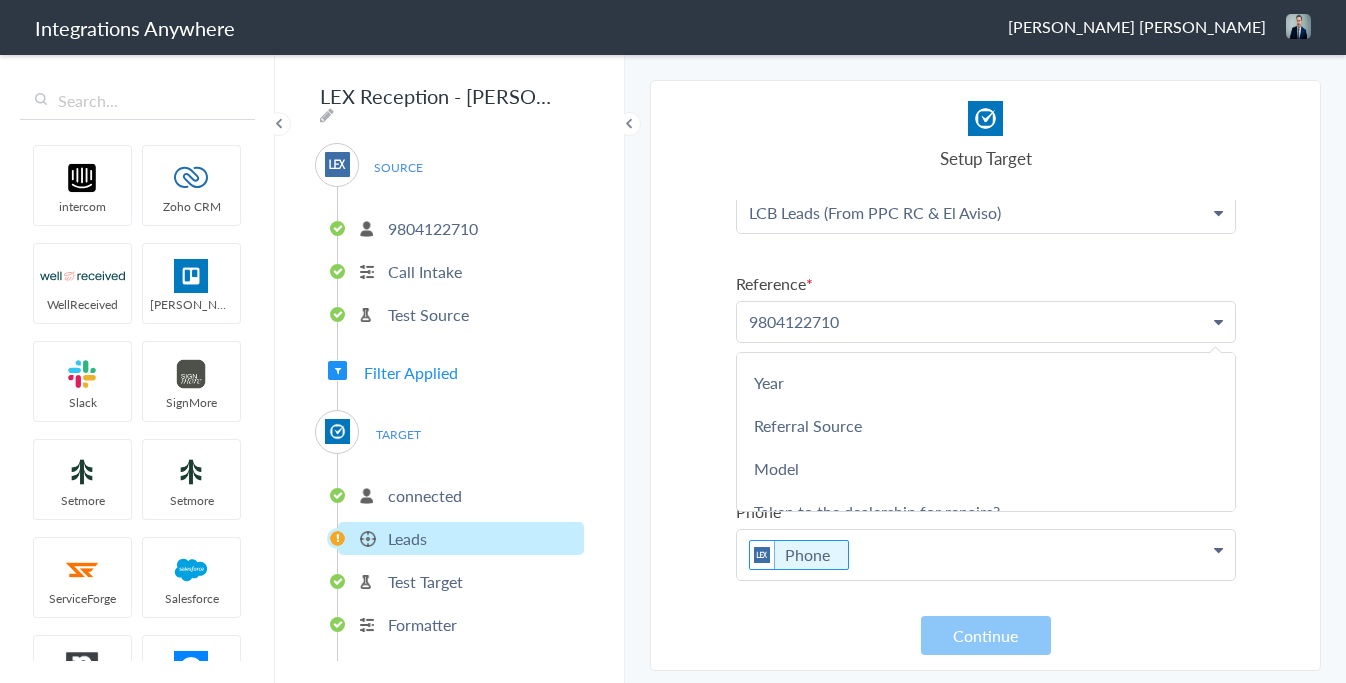 scroll, scrollTop: 1132, scrollLeft: 0, axis: vertical 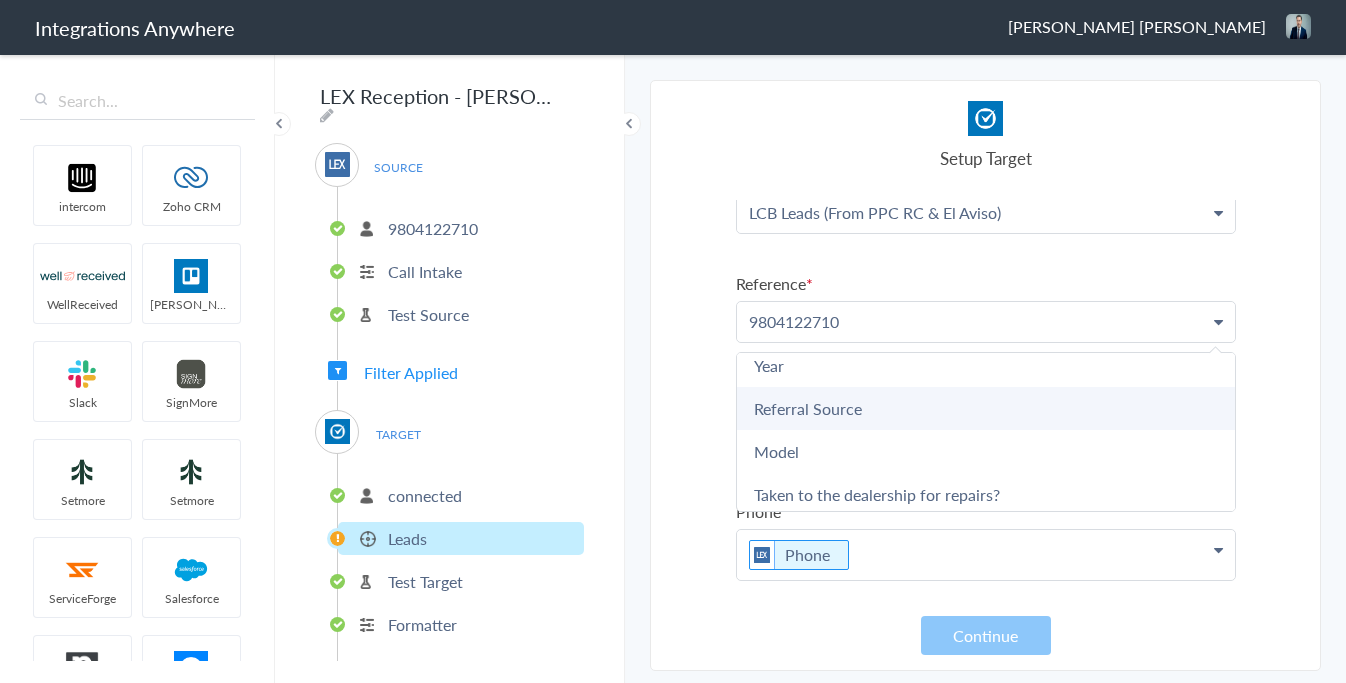 click on "Referral Source" at bounding box center [0, 0] 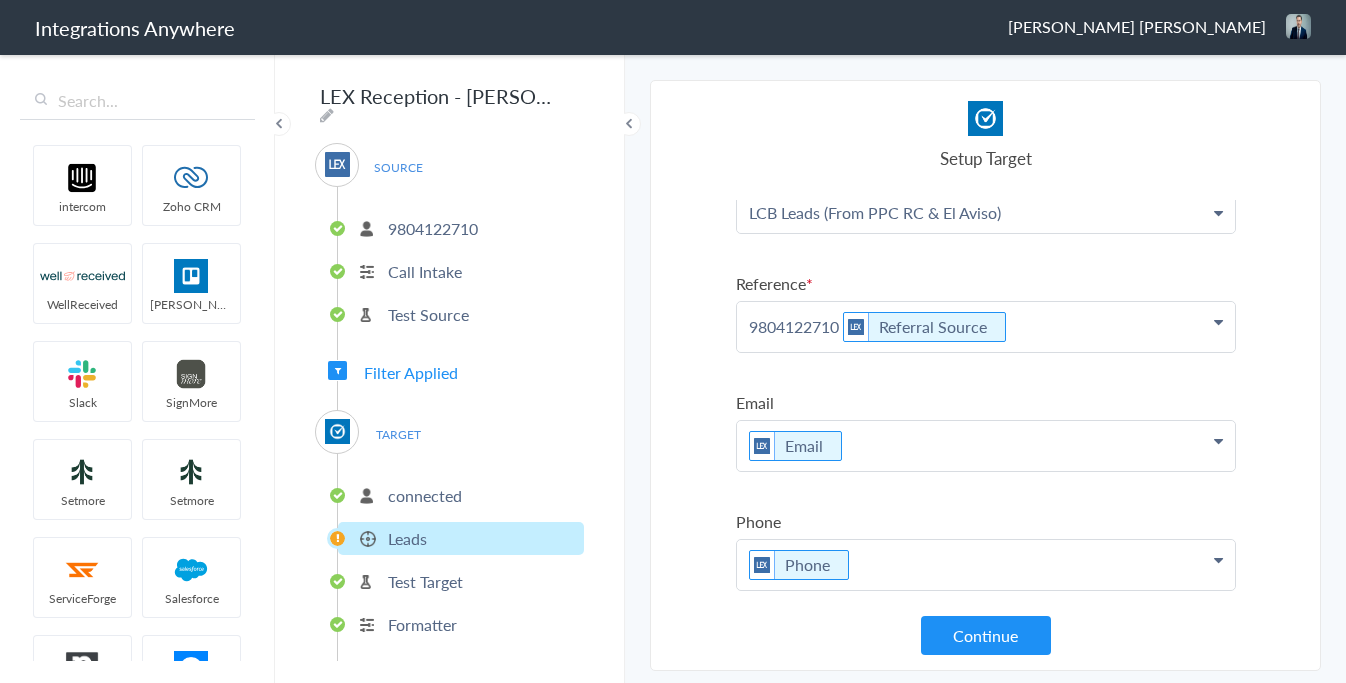 click on "9804122710   Referral Source" at bounding box center [986, -1032] 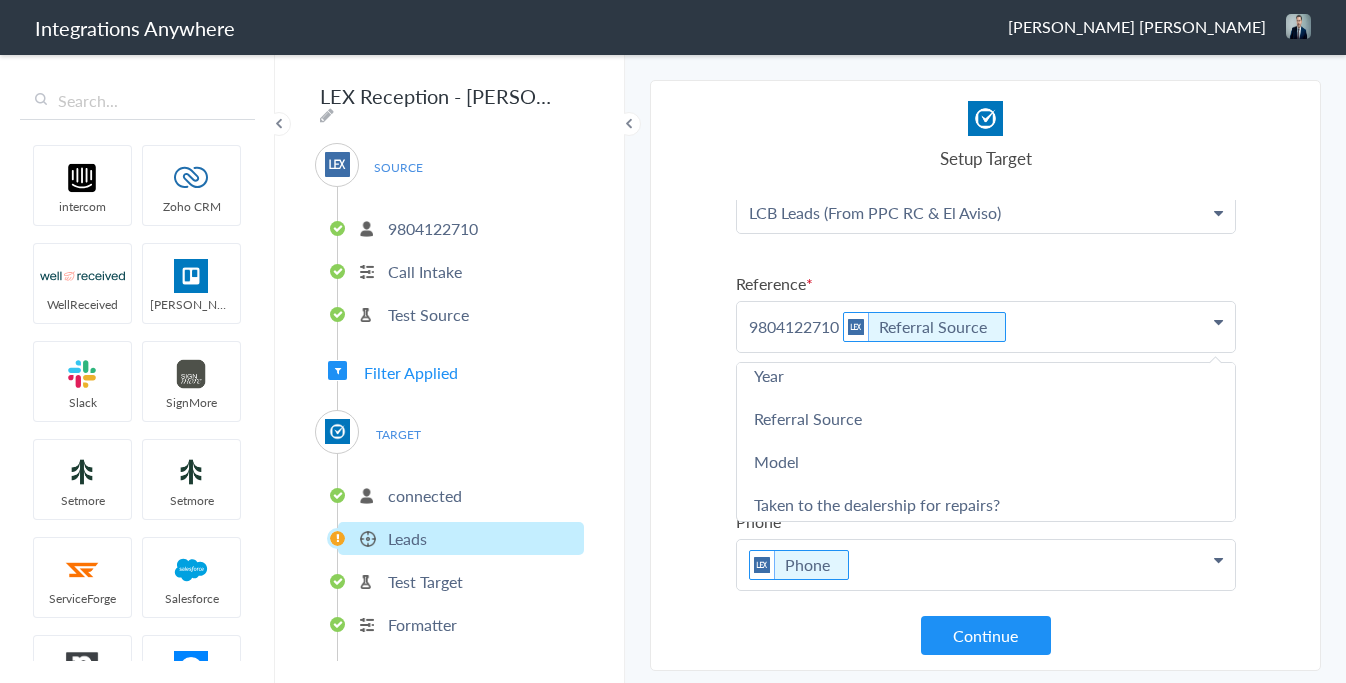 type 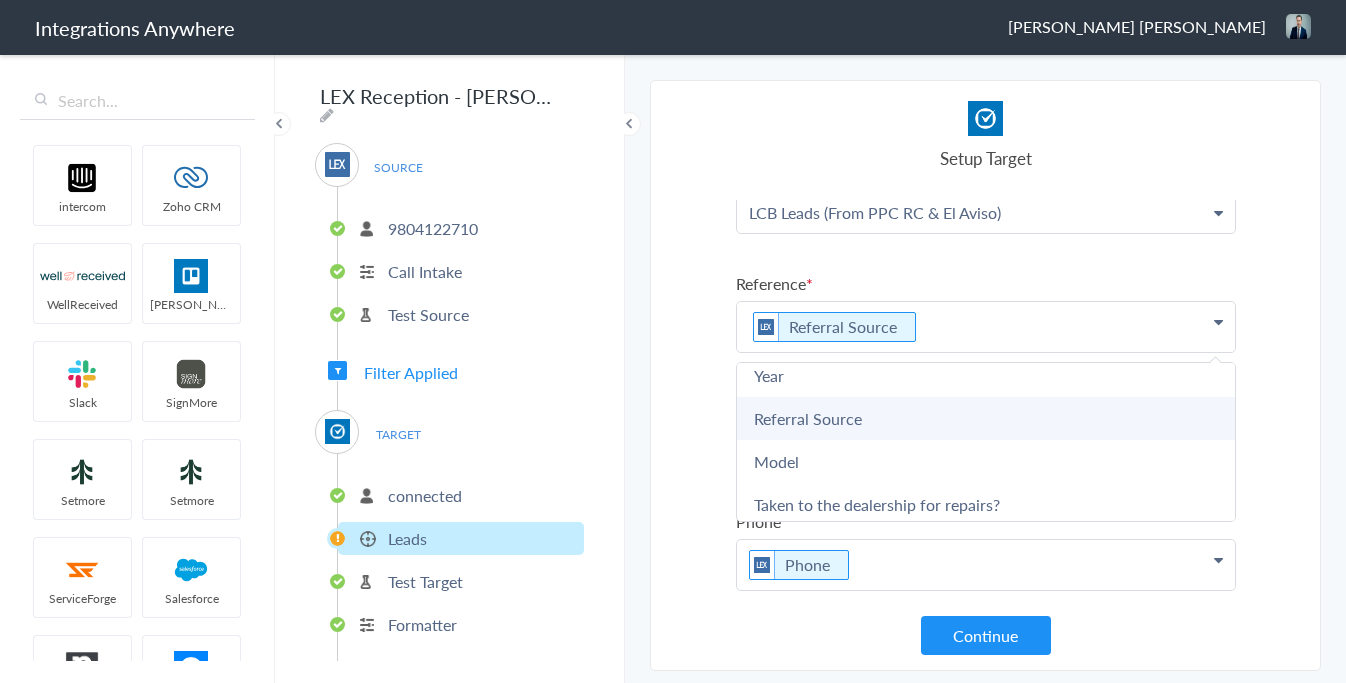 click on "Referral Source" at bounding box center [0, 0] 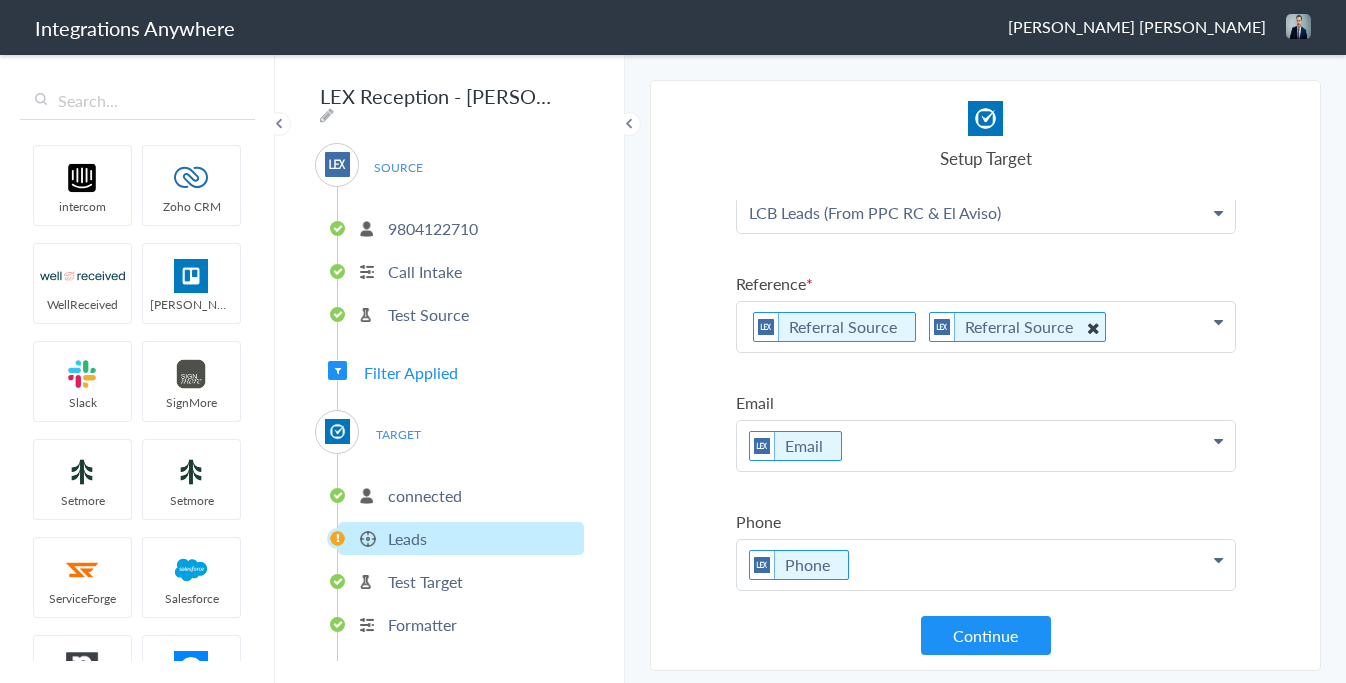 click at bounding box center [0, 0] 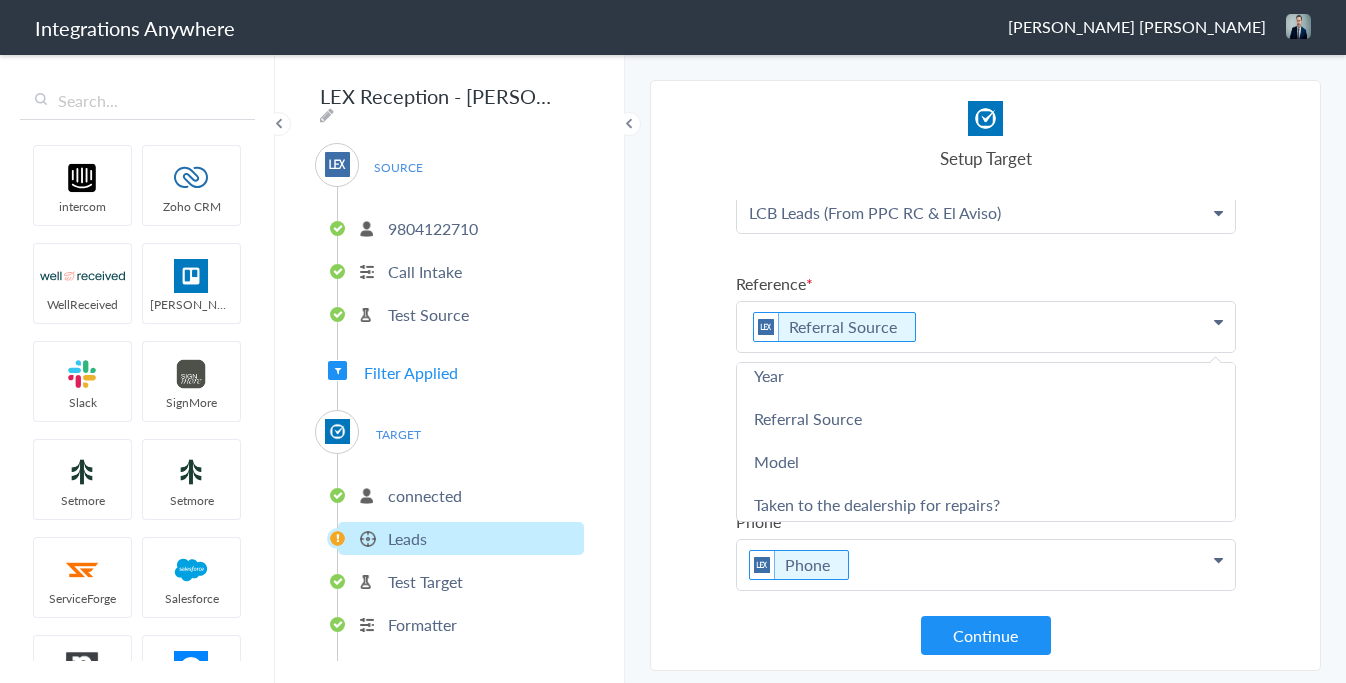 click on "Select  Account 9804122710       Rename   Delete   (5 months ago) 9197269660       Rename   Delete   (2 years ago) 7043967949       Rename   Delete   (2 years ago) 9196170963       Rename   Delete   (2 years ago) 8283760687       Rename   Delete   (2 years ago) 3369414141       Rename   Delete   (2 years ago) 3369414317       Rename   Delete   (2 years ago) 9193410068       Rename   Delete   (2 years ago) 9193410047       Rename   Delete   (2 years ago) 9193410026       Rename   Delete   (2 years ago) 9102133684       Rename   Delete   (3 years ago) 9102133646       Rename   Delete   (3 years ago) 1260004330       Rename   Delete   (3 years ago) 9109704027       Rename   Delete   (3 years ago) 7043967949       Rename   Delete   (3 years ago) 7043967908       Rename   Delete   (3 years ago) 9809877426       Rename   Delete   (3 years ago) + connect Continue Setup Source Call Intake Triggers when a new Call is taken Continue Test Source Test Source Test Failed
Select  Account" at bounding box center (985, 375) 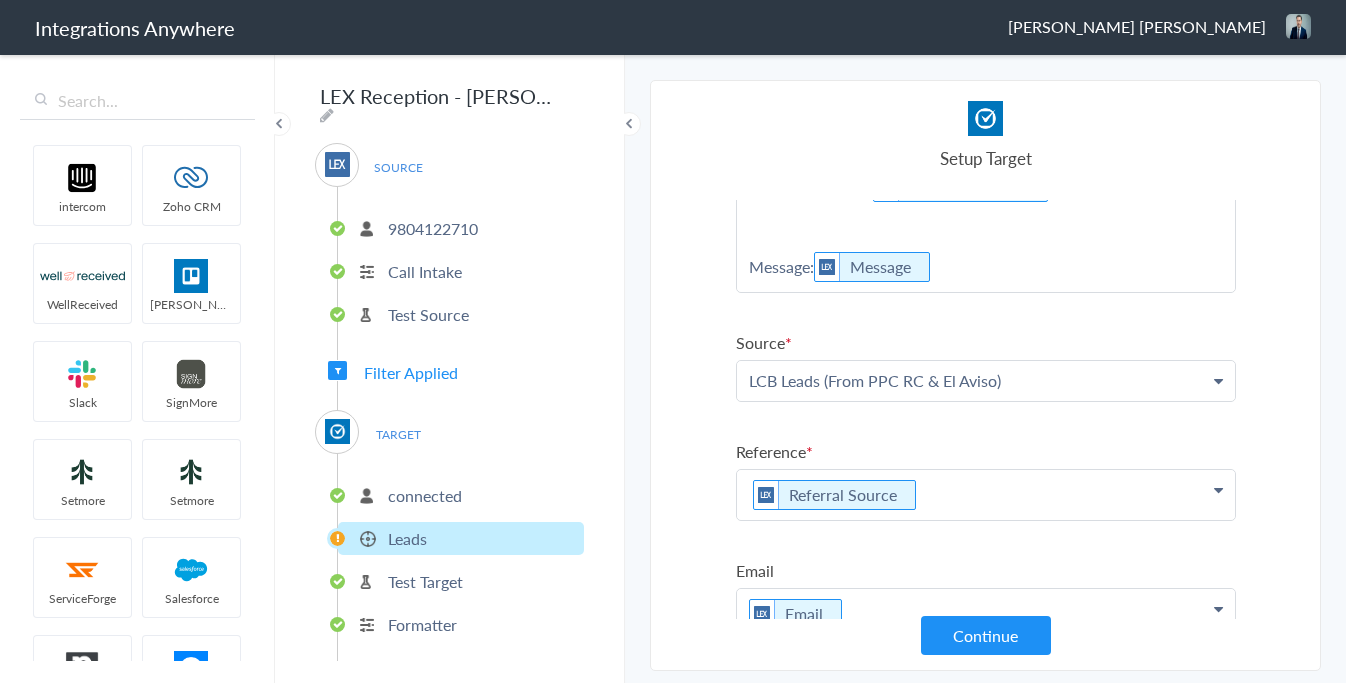 scroll, scrollTop: 1297, scrollLeft: 0, axis: vertical 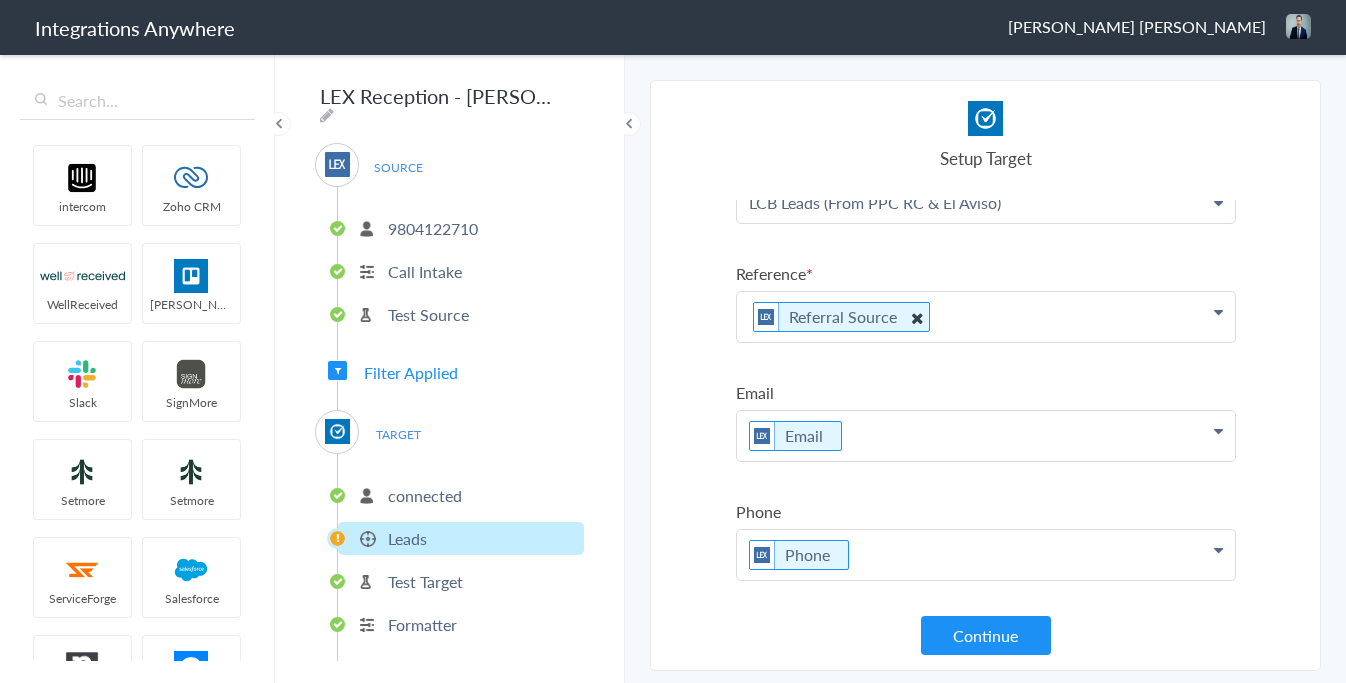 click at bounding box center (916, 317) 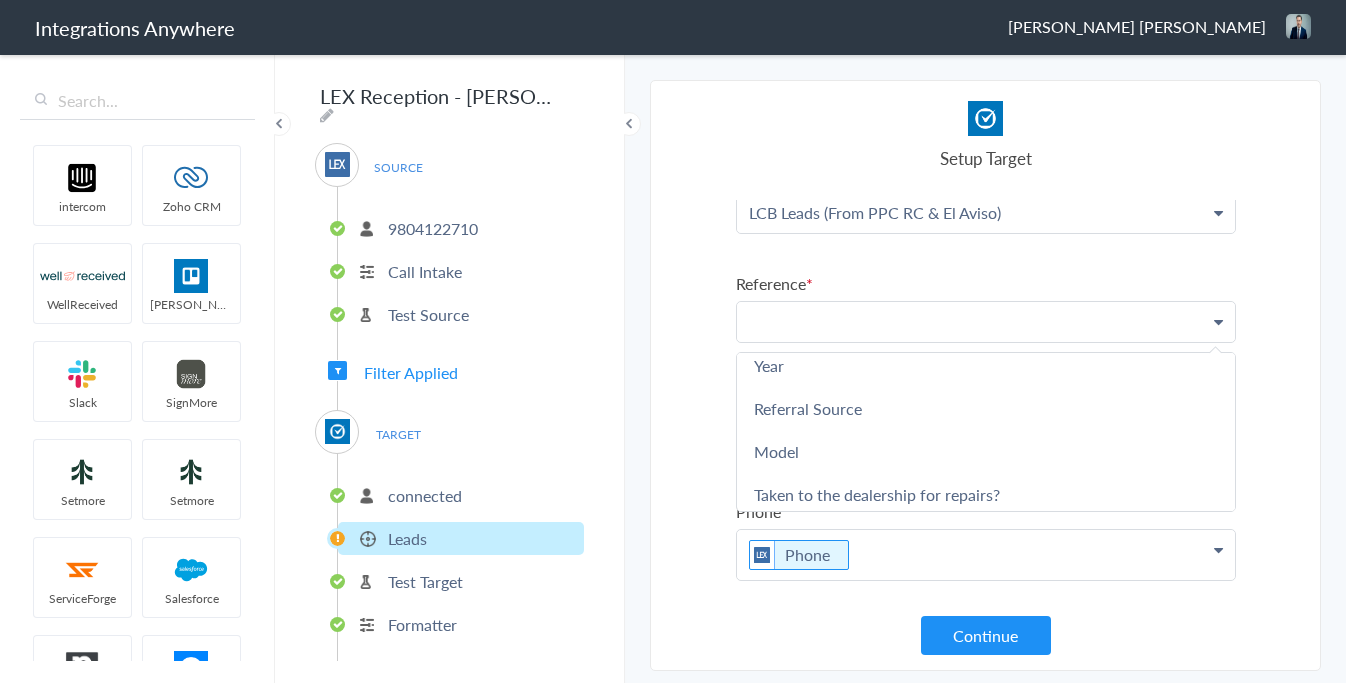 scroll, scrollTop: 1287, scrollLeft: 0, axis: vertical 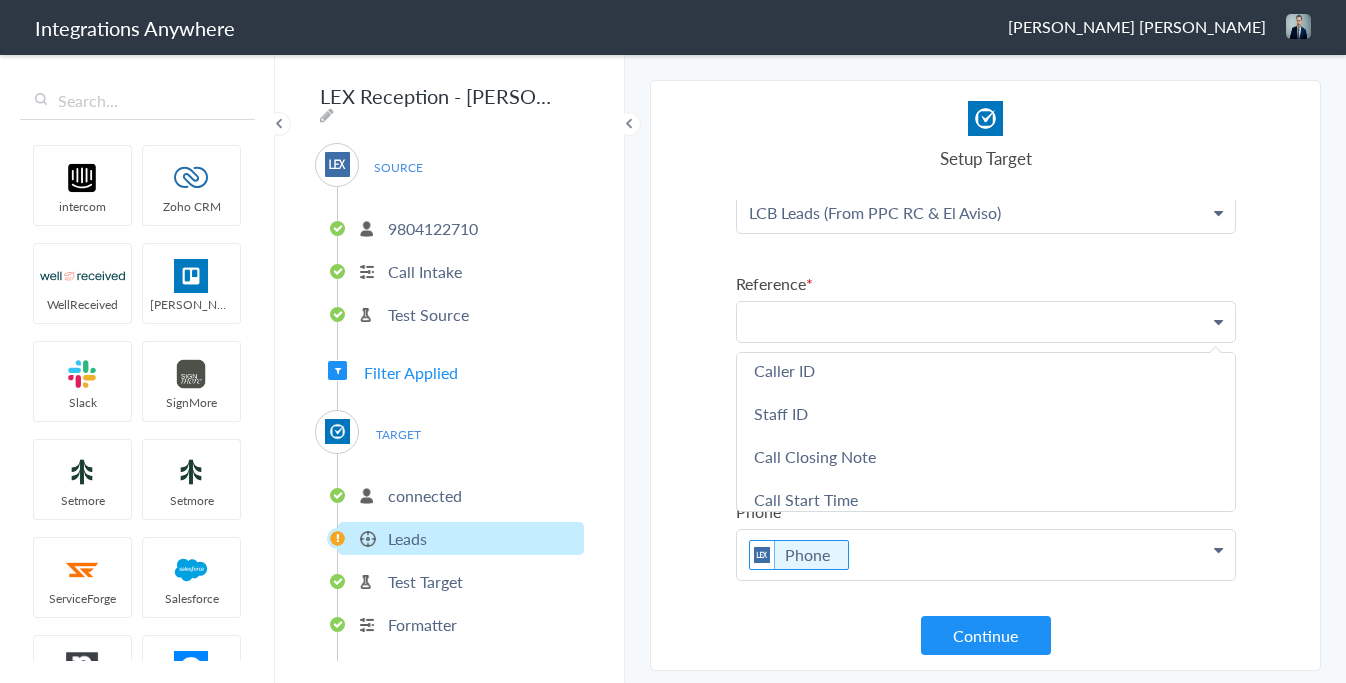 click at bounding box center [986, 321] 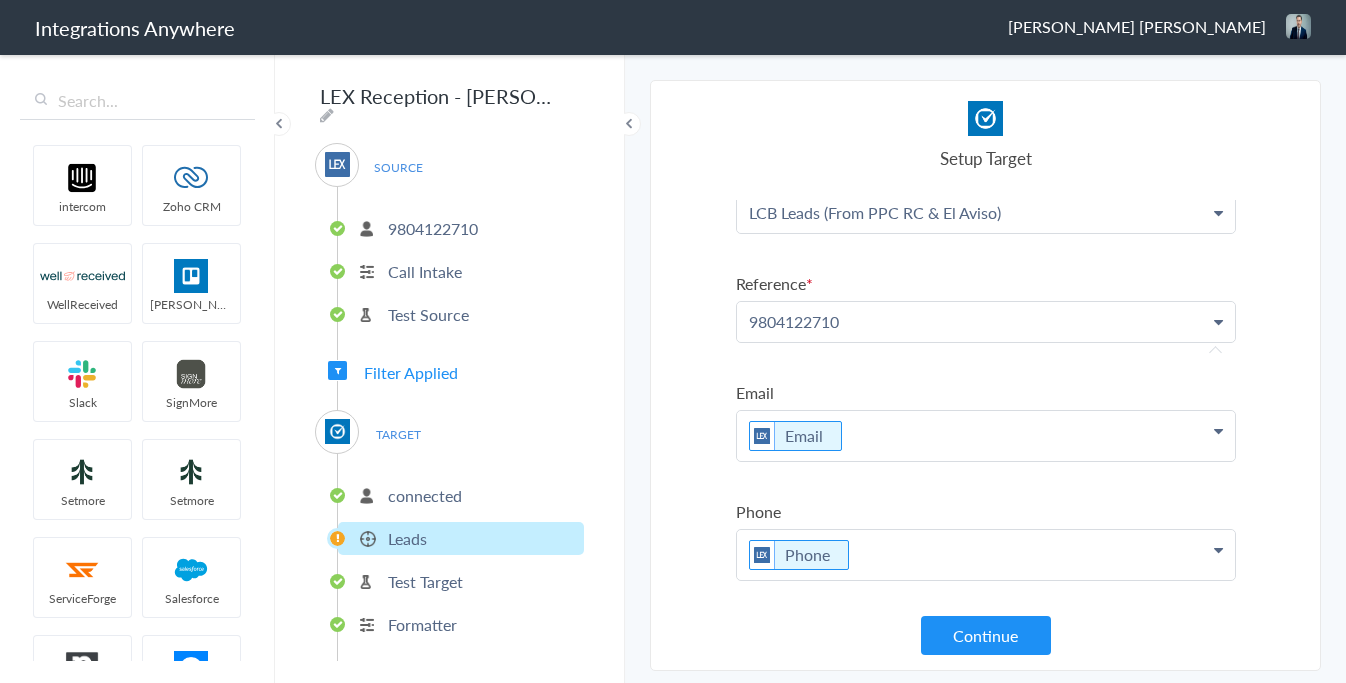 click on "9804122710" at bounding box center [986, 321] 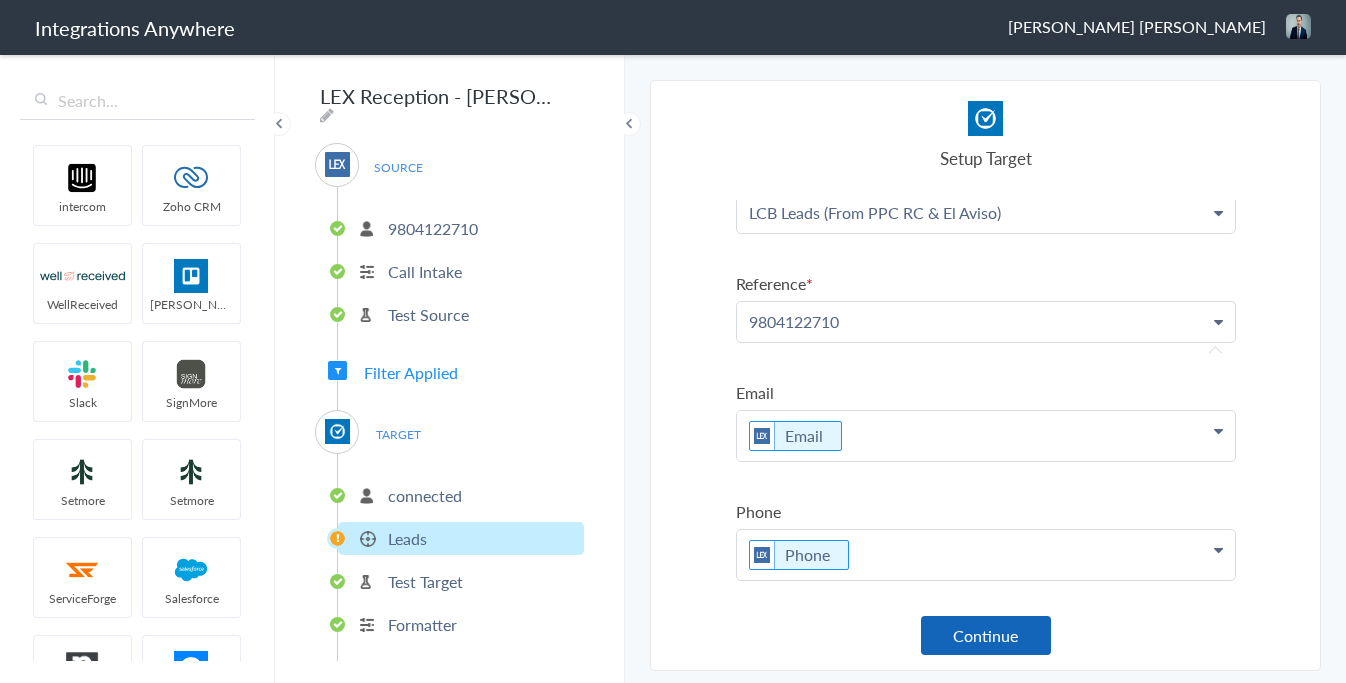 click on "Continue" at bounding box center [986, 635] 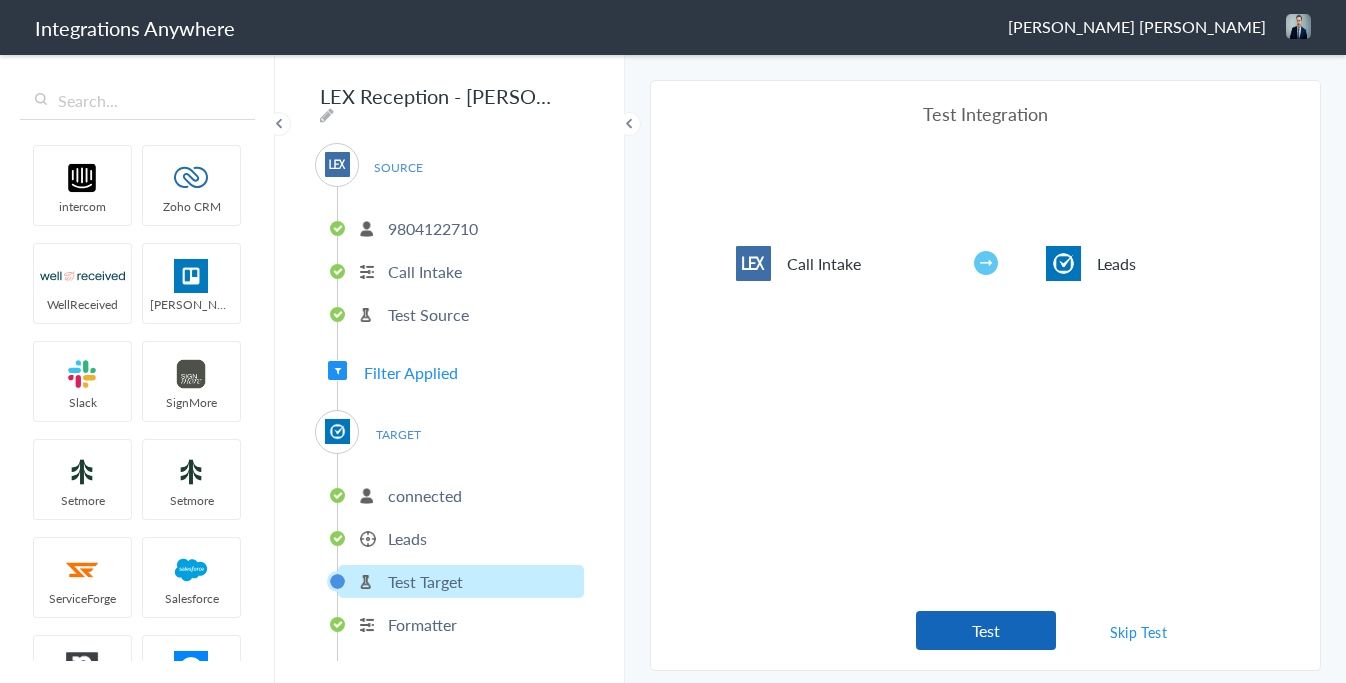 click on "Test" at bounding box center [986, 630] 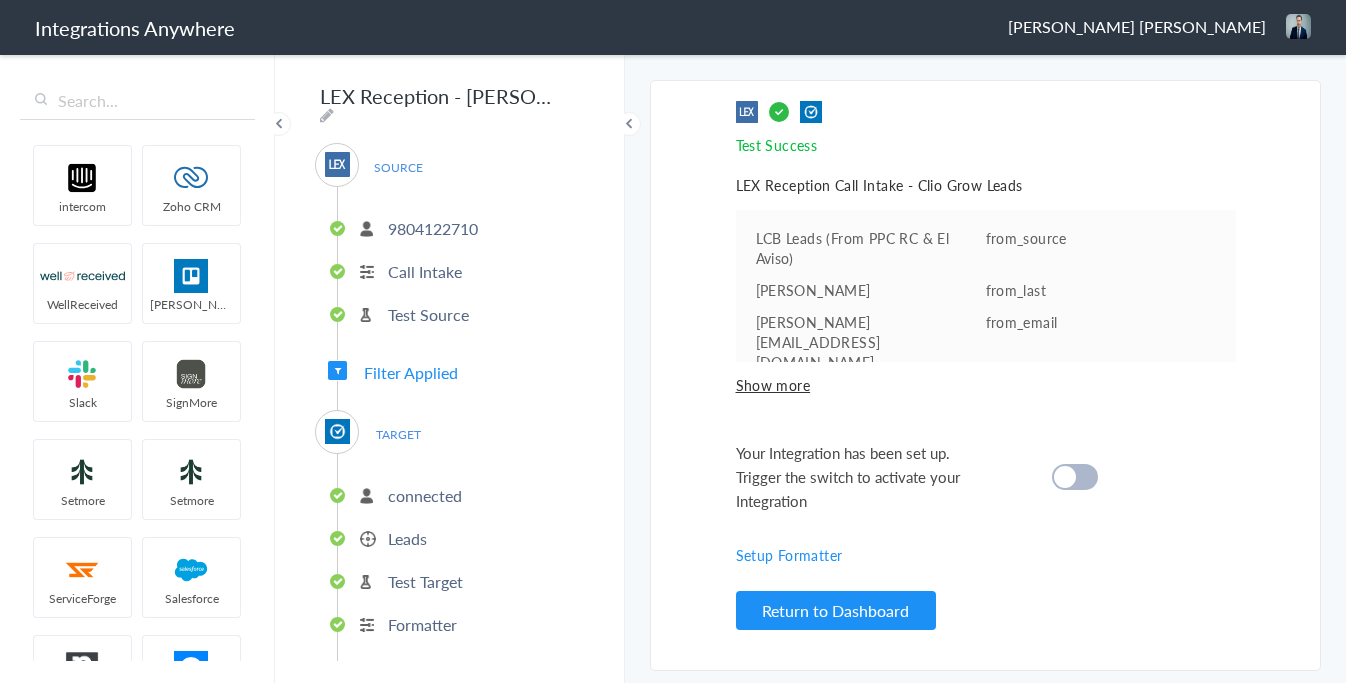 click at bounding box center [1065, 477] 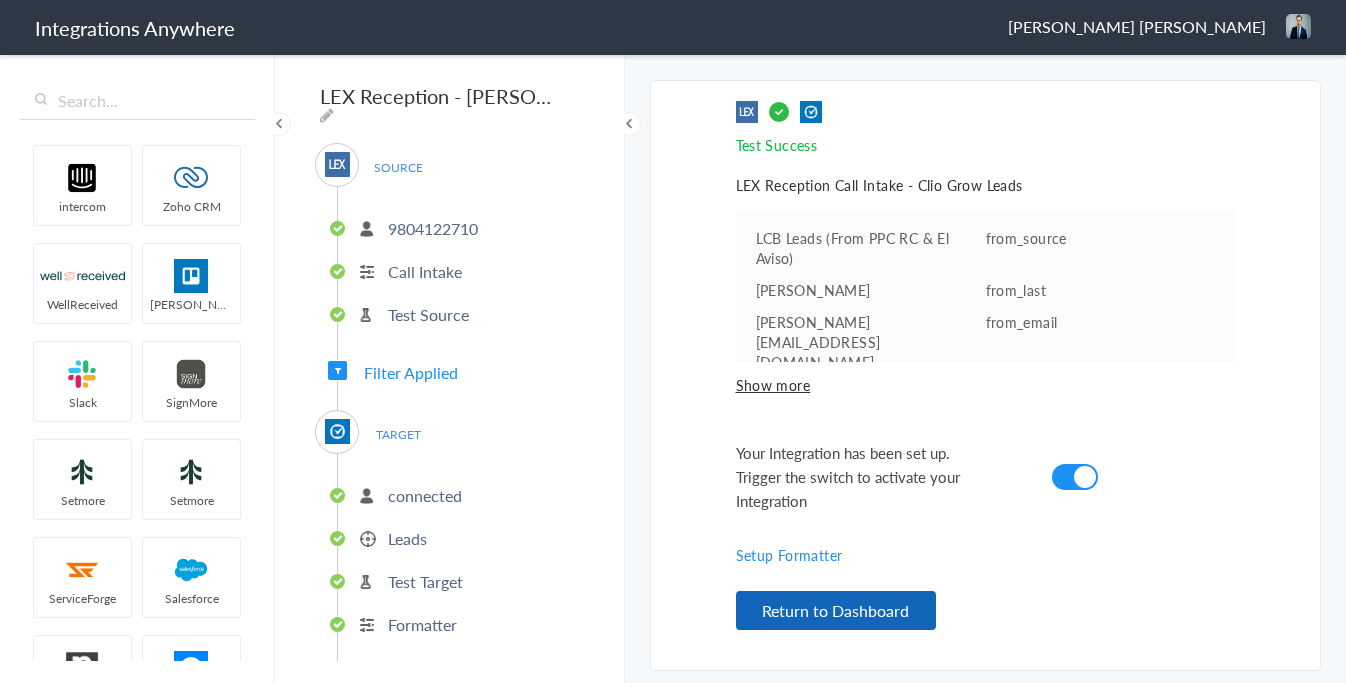 click on "Return to Dashboard" at bounding box center [836, 610] 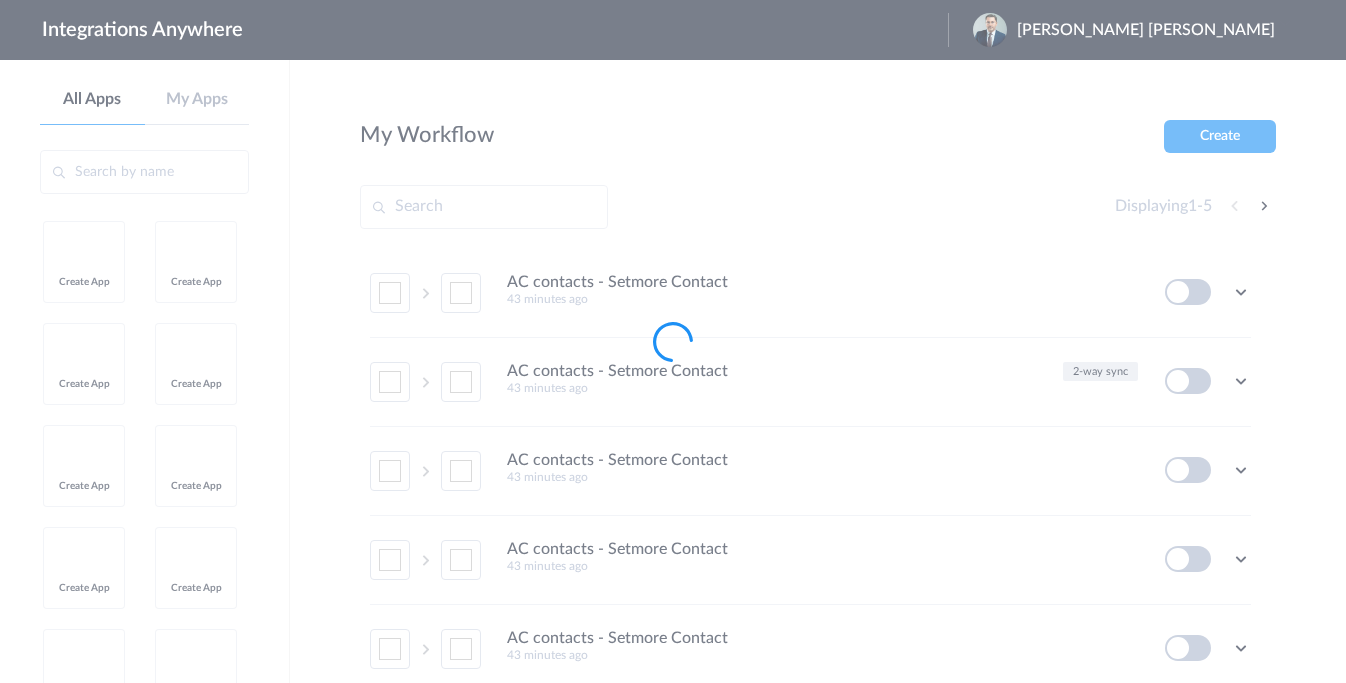 scroll, scrollTop: 0, scrollLeft: 0, axis: both 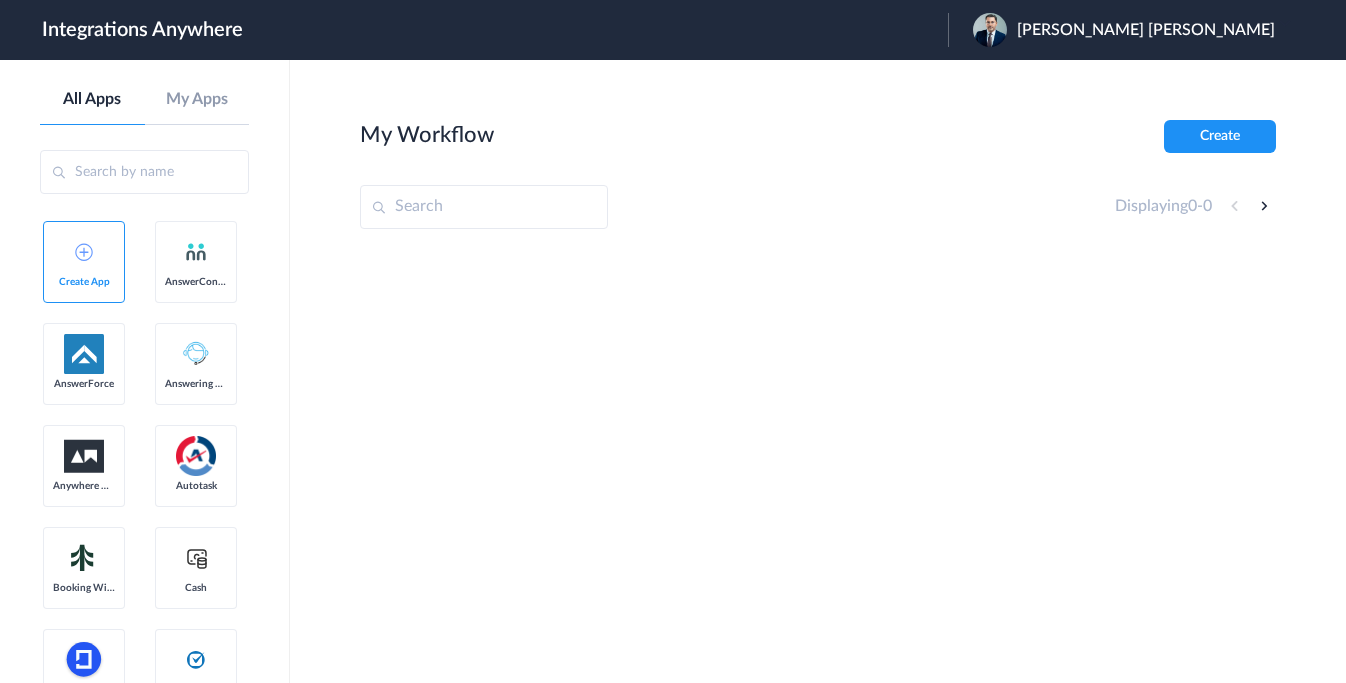 click on "Sam Ryan Heidari" at bounding box center [1146, 30] 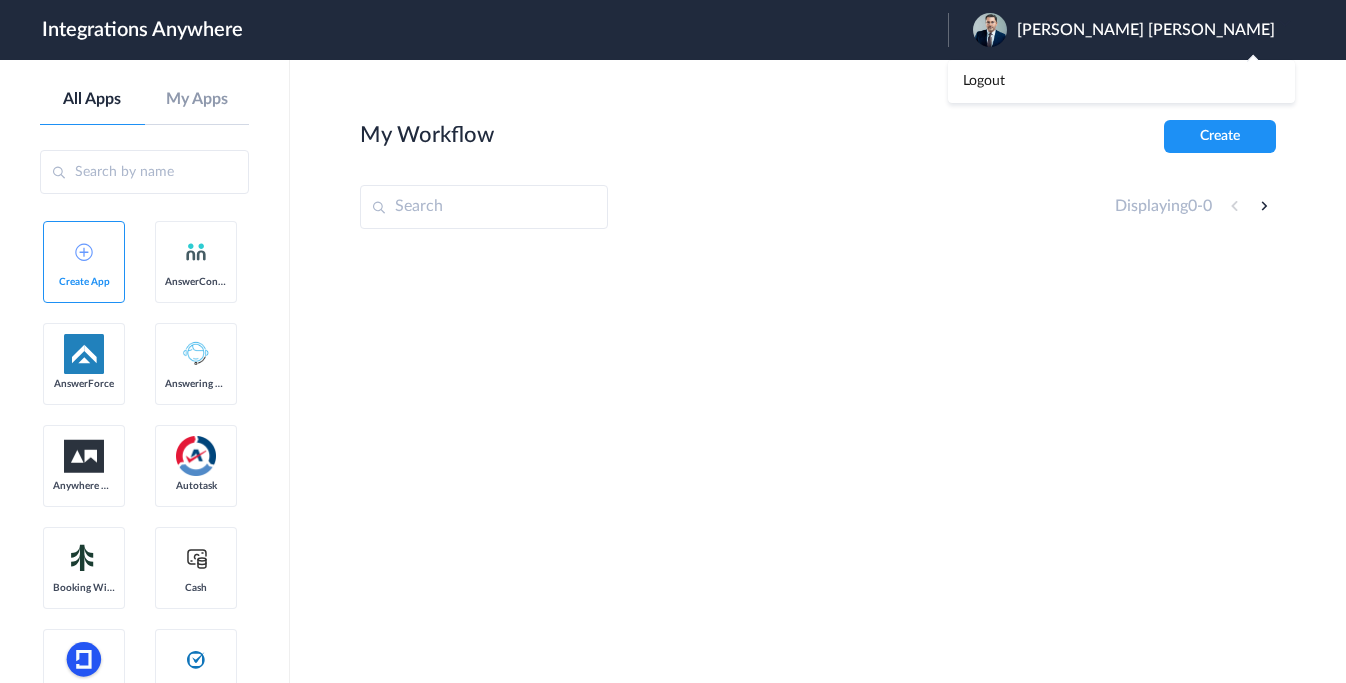 click on "My Workflow" at bounding box center [427, 135] 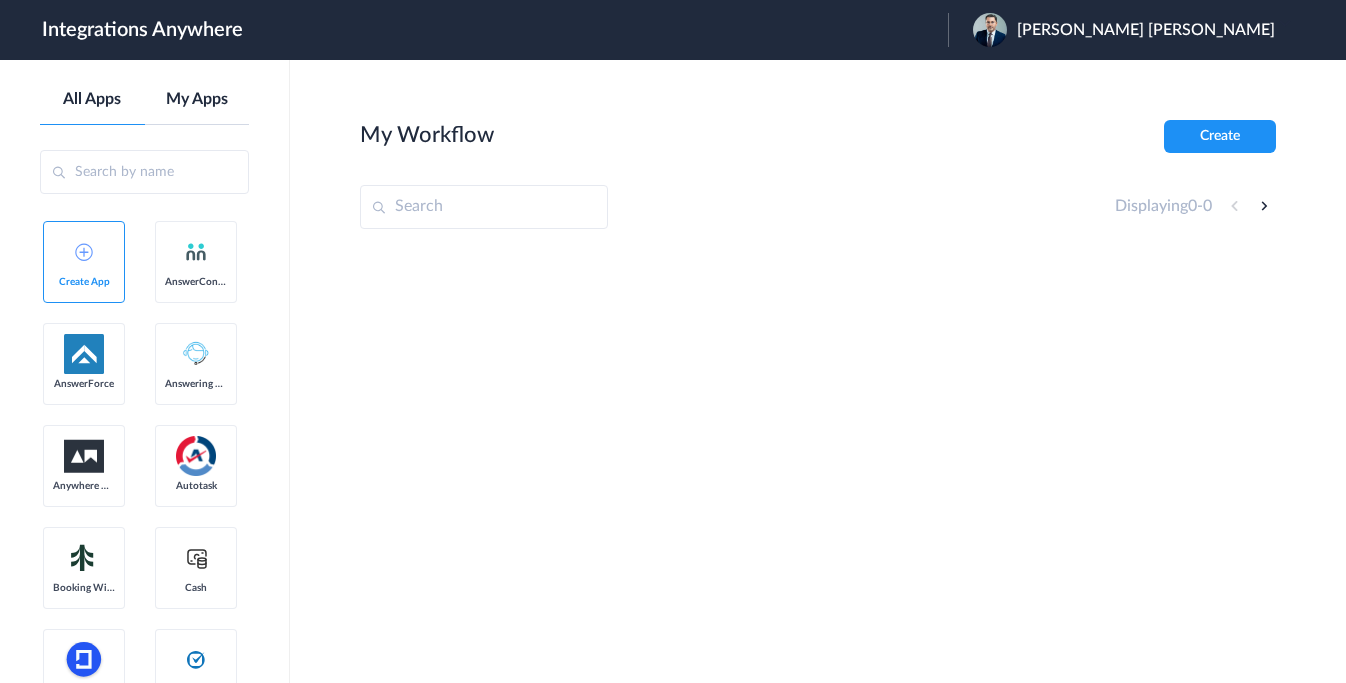 click on "My Apps" at bounding box center [197, 99] 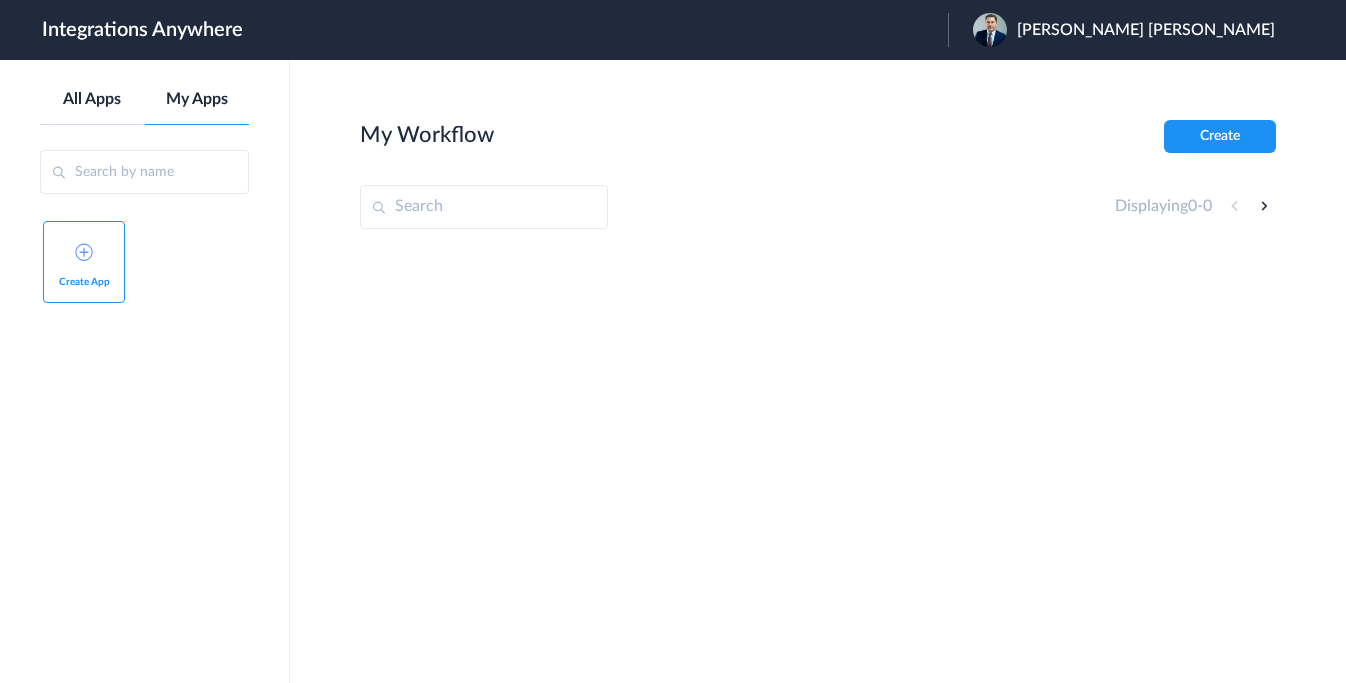 click on "All Apps" at bounding box center (92, 99) 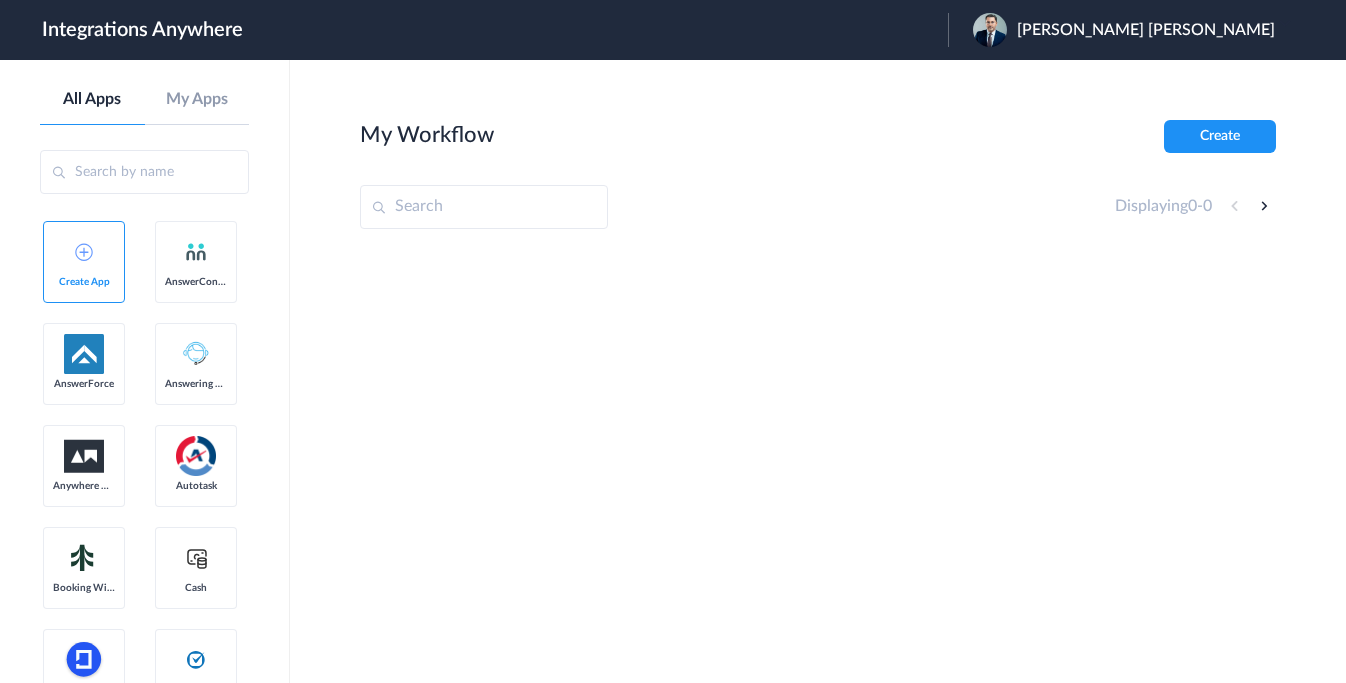 click on "Sam Ryan Heidari" at bounding box center (1146, 30) 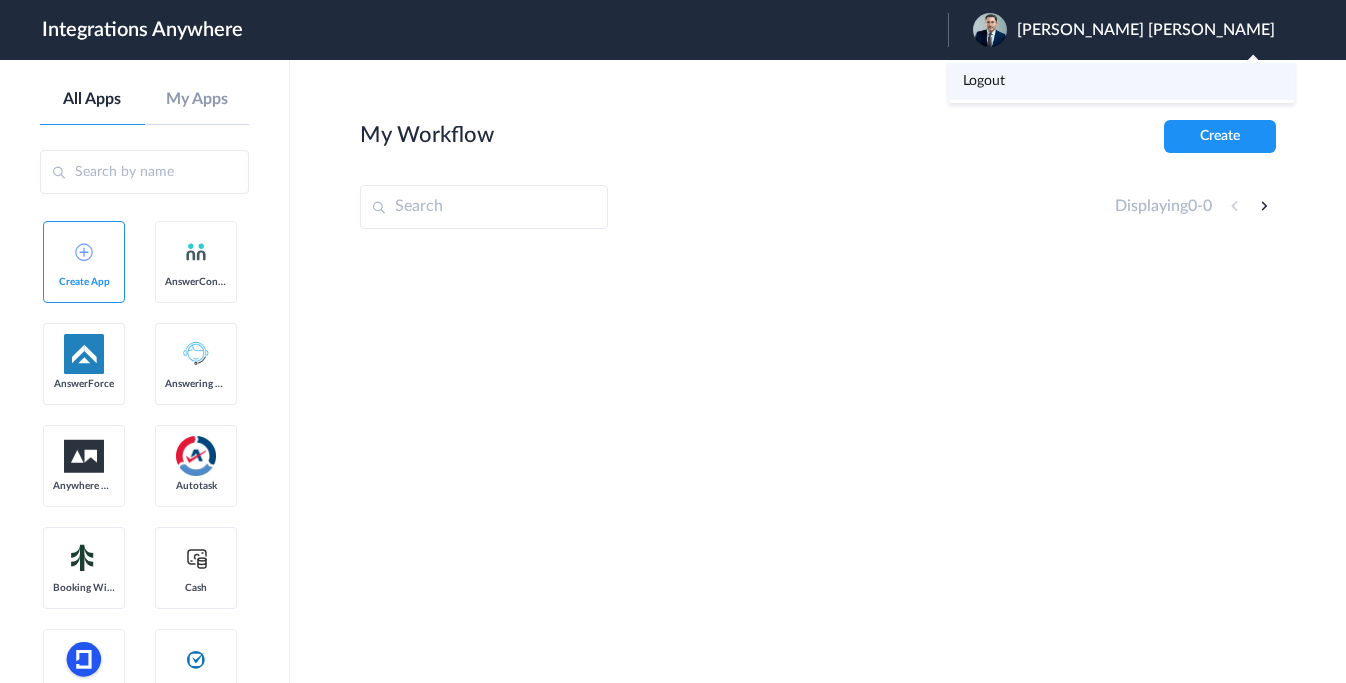 click on "Logout" at bounding box center (984, 81) 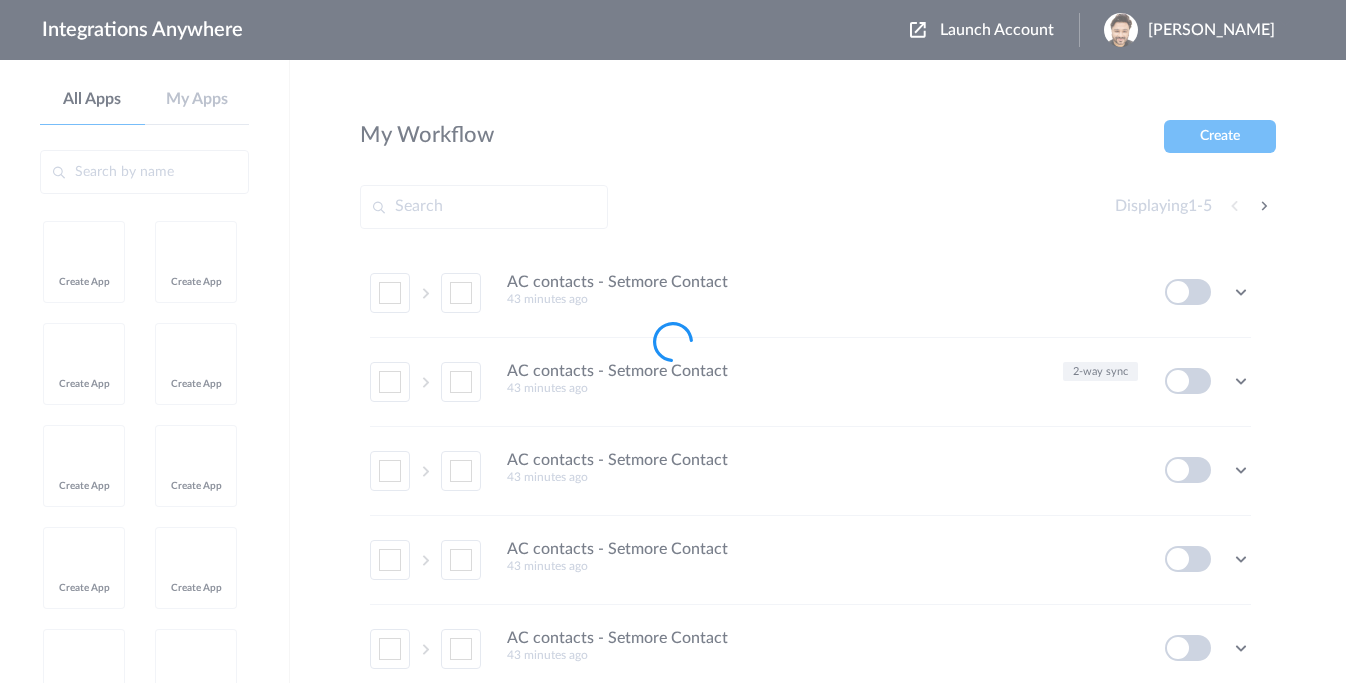 scroll, scrollTop: 0, scrollLeft: 0, axis: both 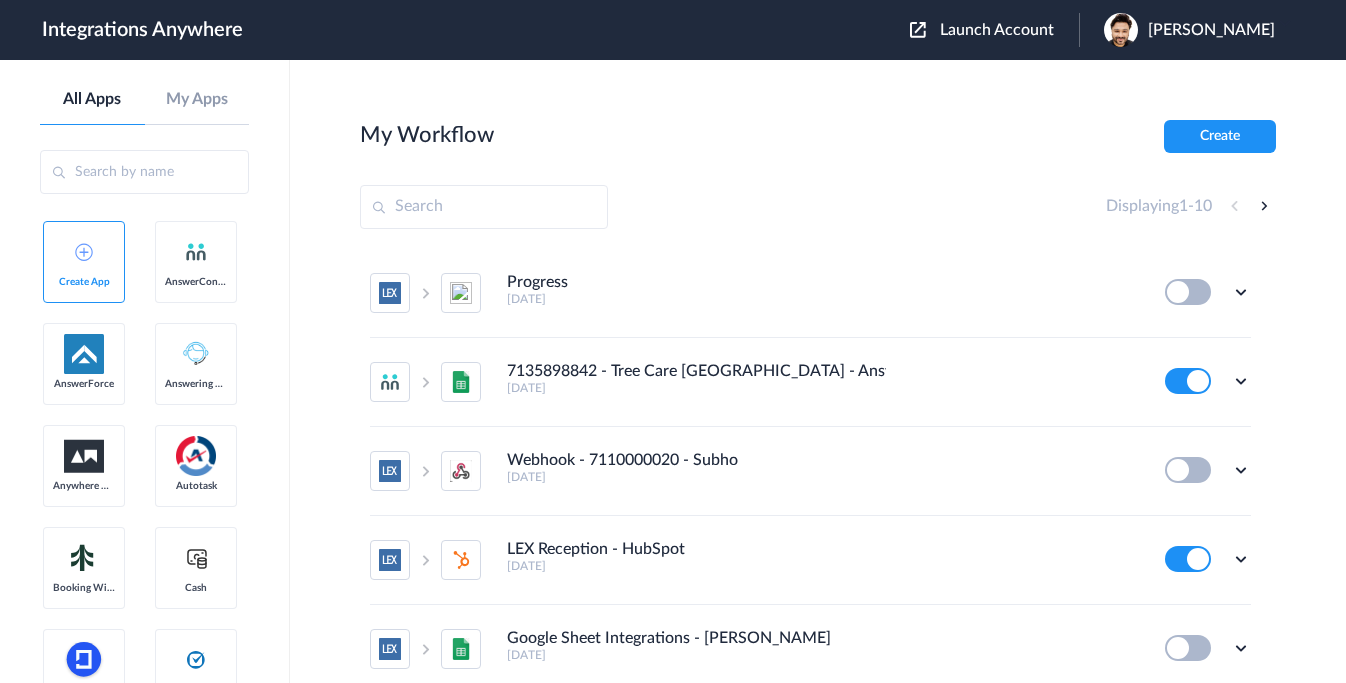 click on "Launch Account" at bounding box center (997, 30) 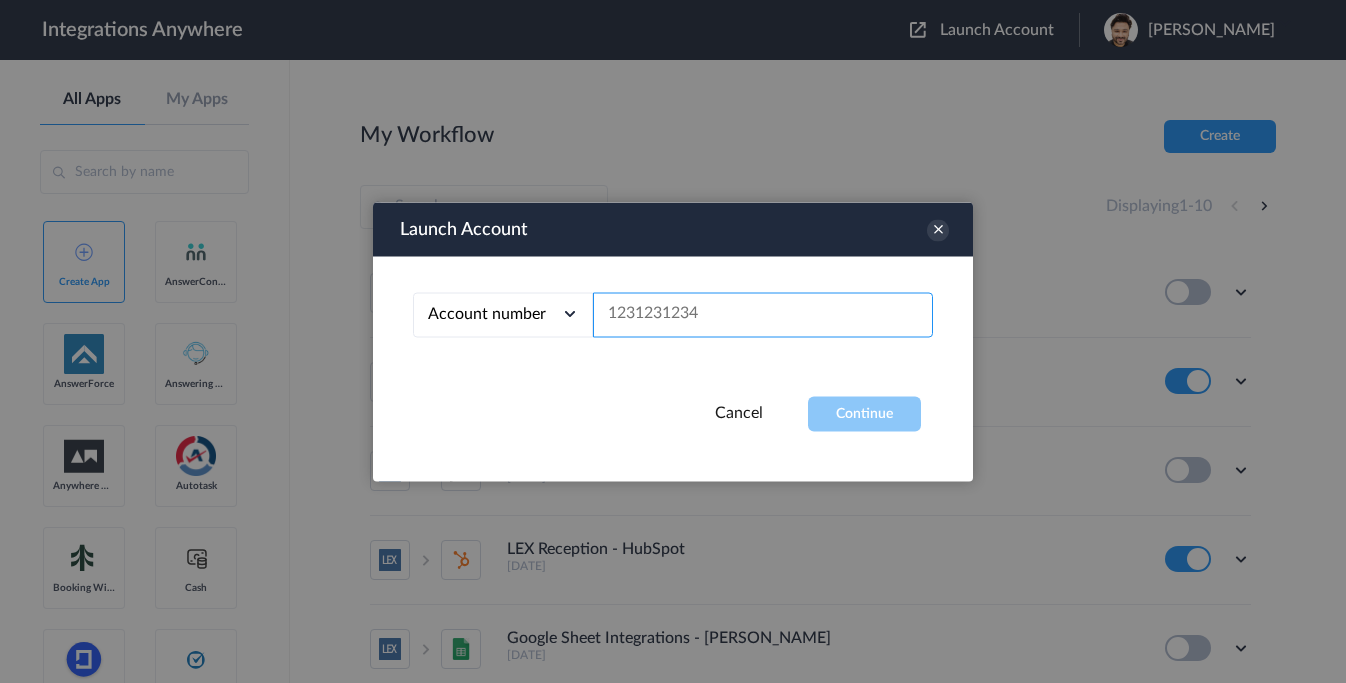 click at bounding box center (763, 314) 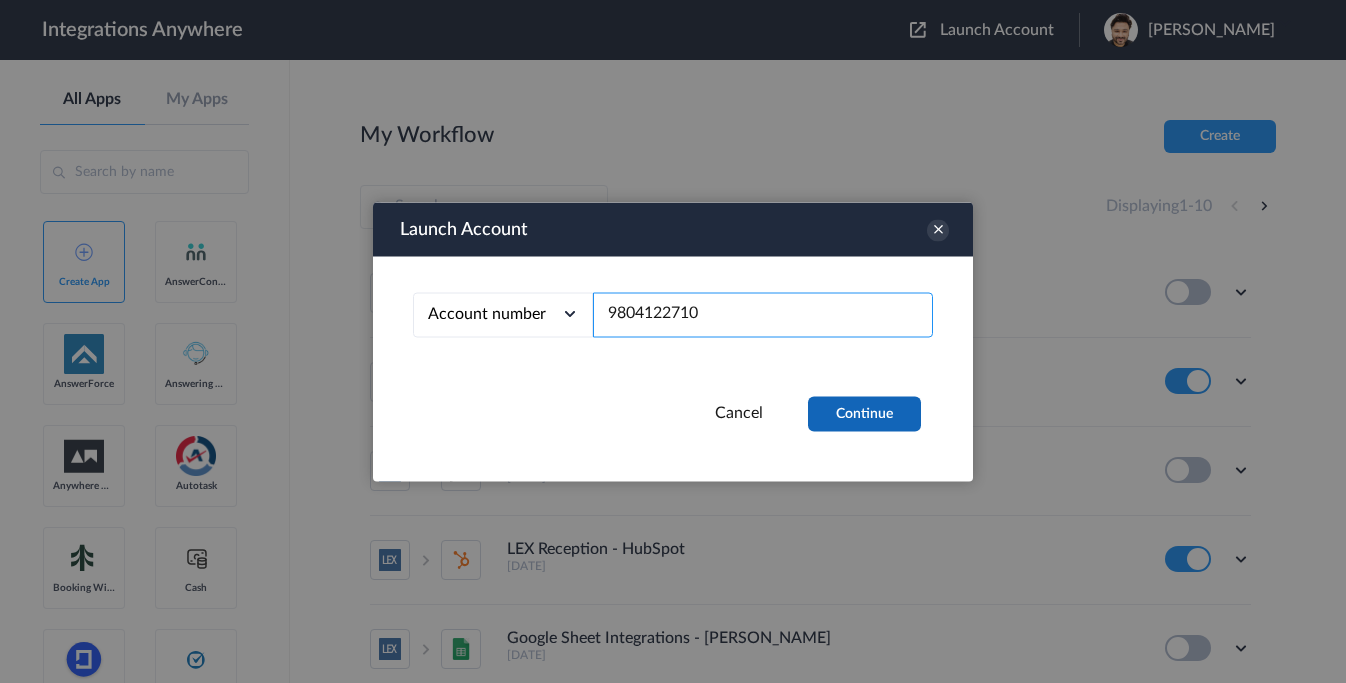 type on "9804122710" 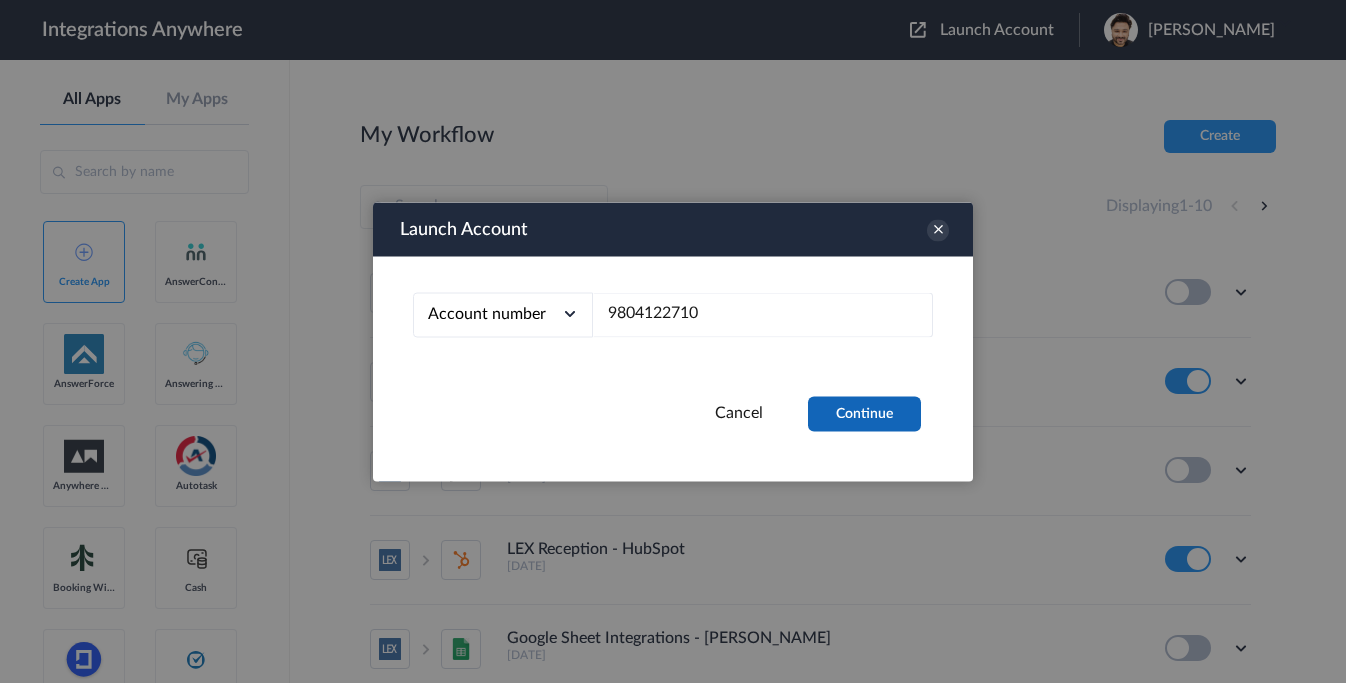 click on "Continue" at bounding box center (864, 413) 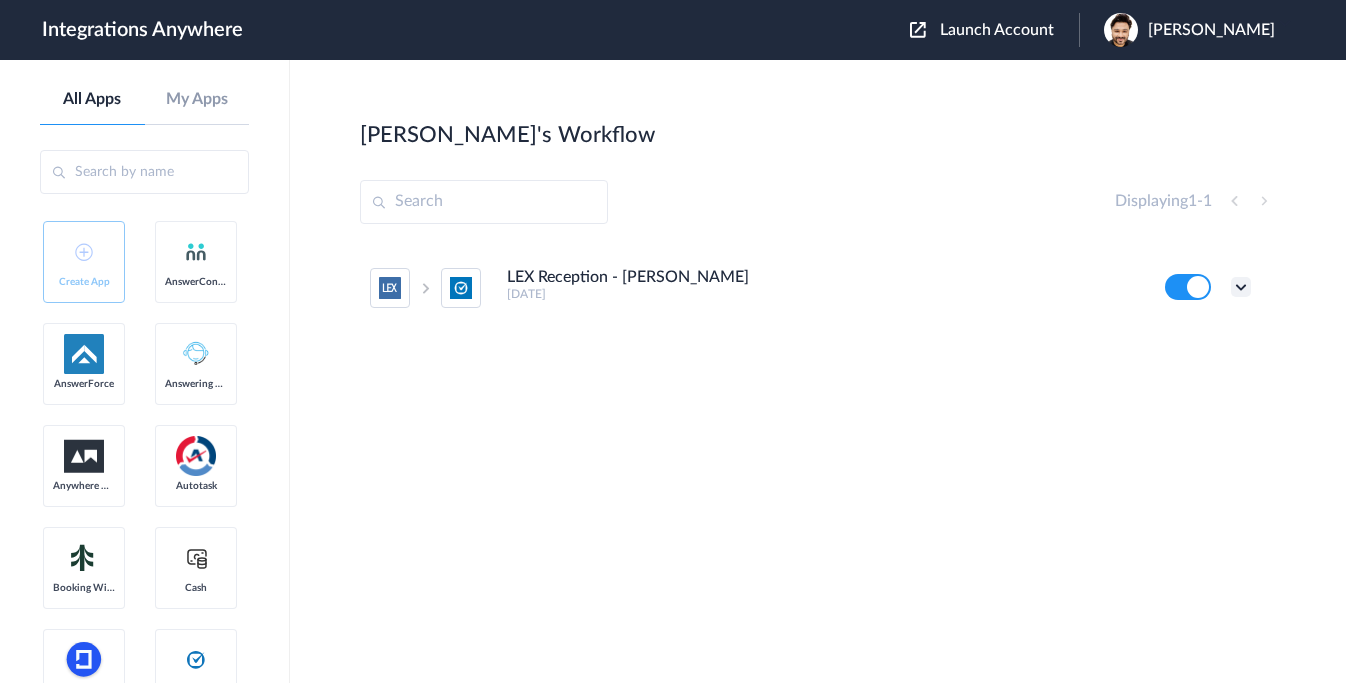click at bounding box center [1241, 287] 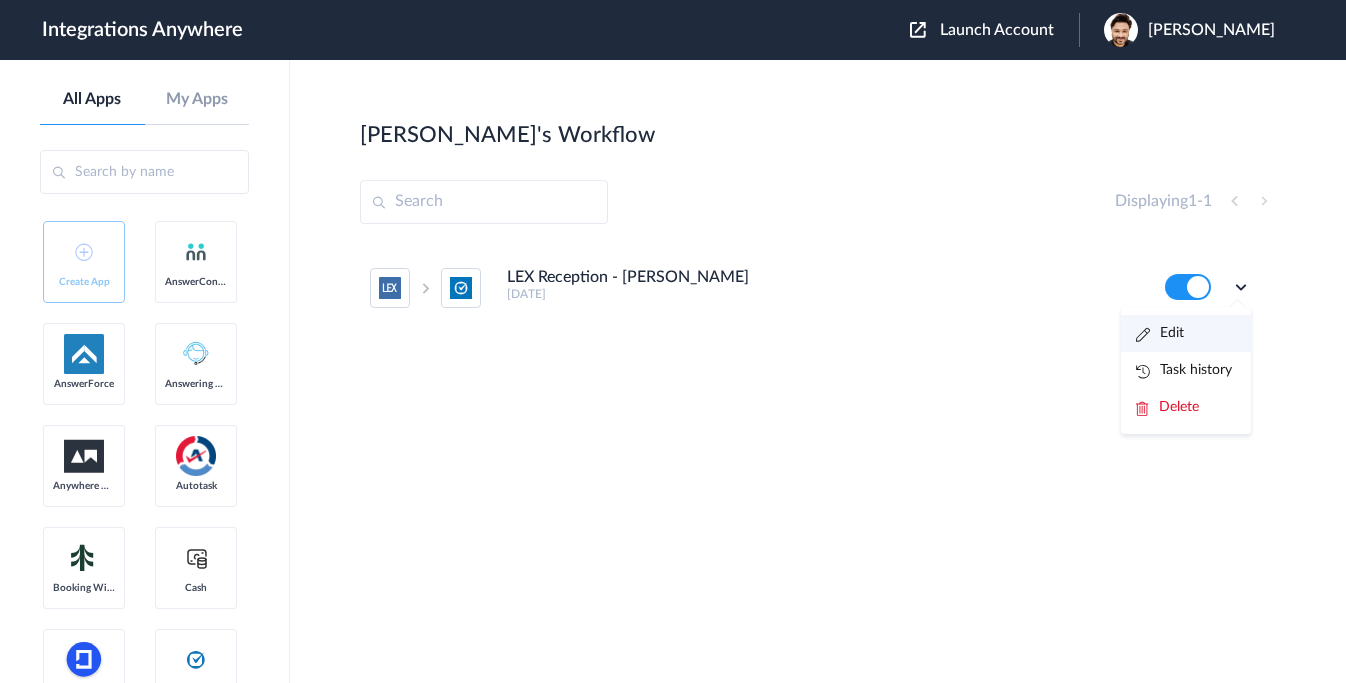click on "Edit" at bounding box center [1160, 333] 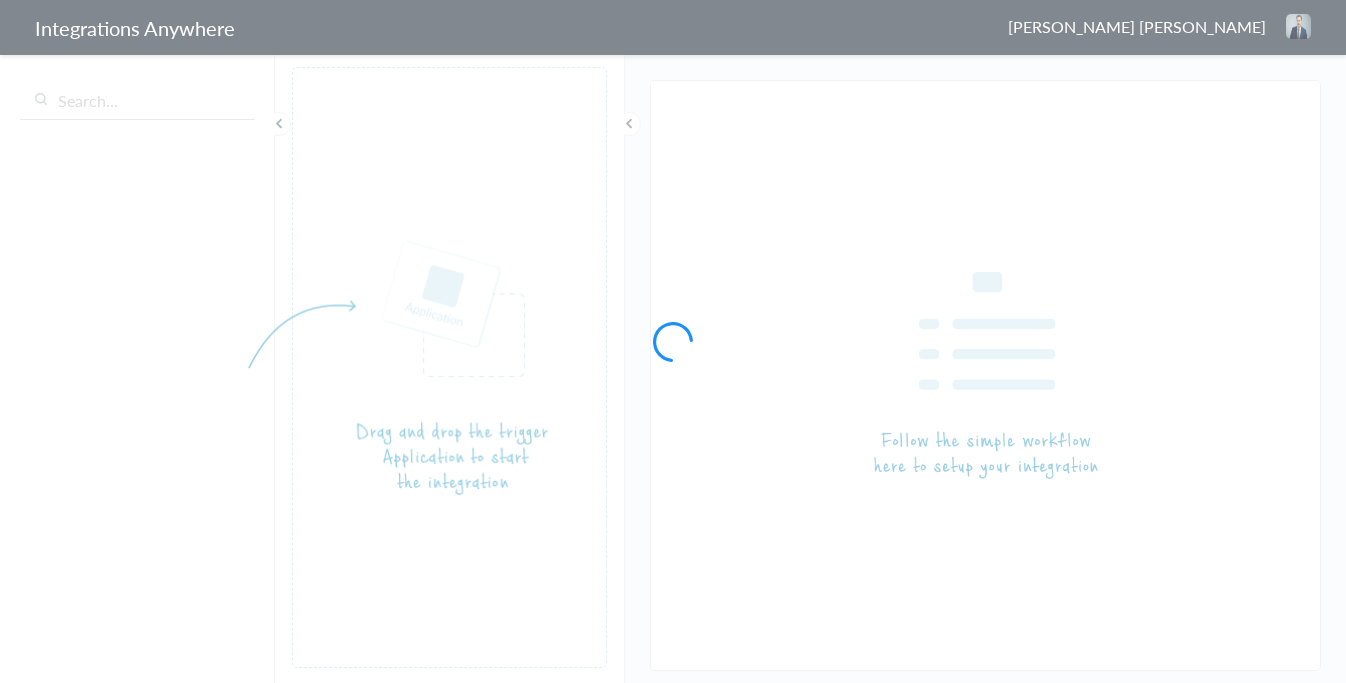 scroll, scrollTop: 0, scrollLeft: 0, axis: both 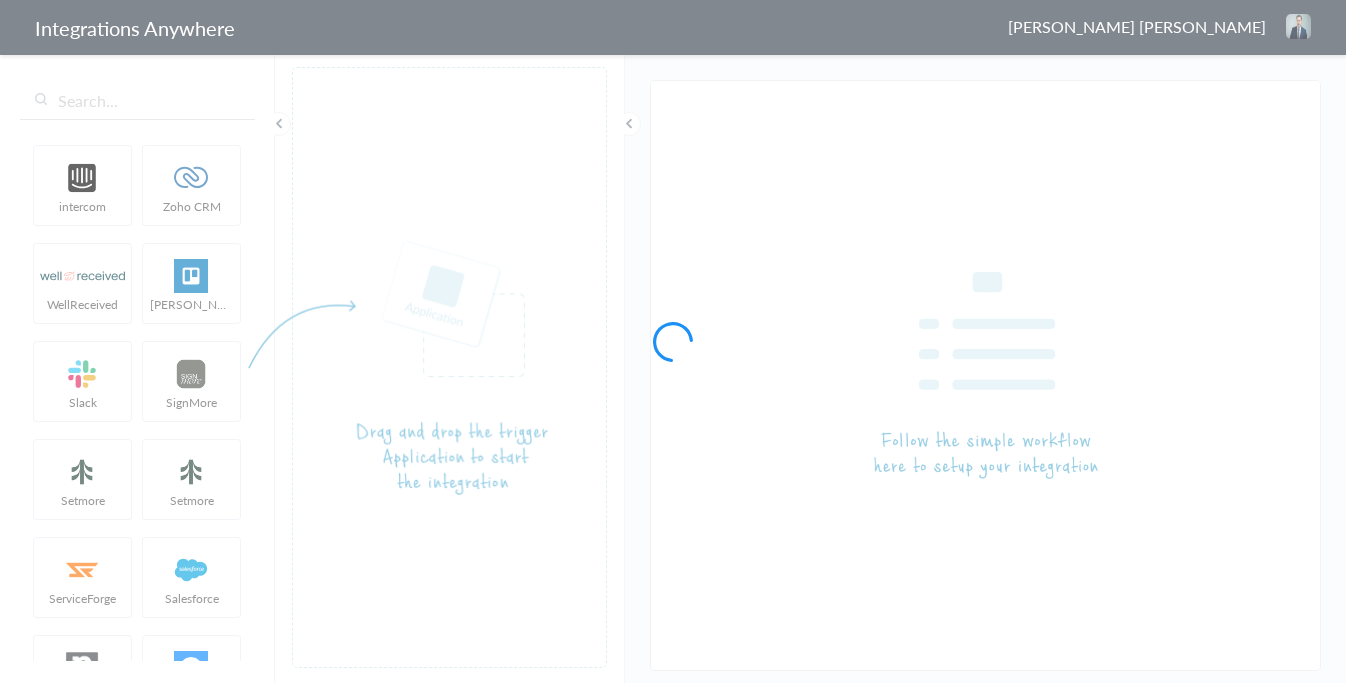 type on "LEX Reception - [PERSON_NAME]" 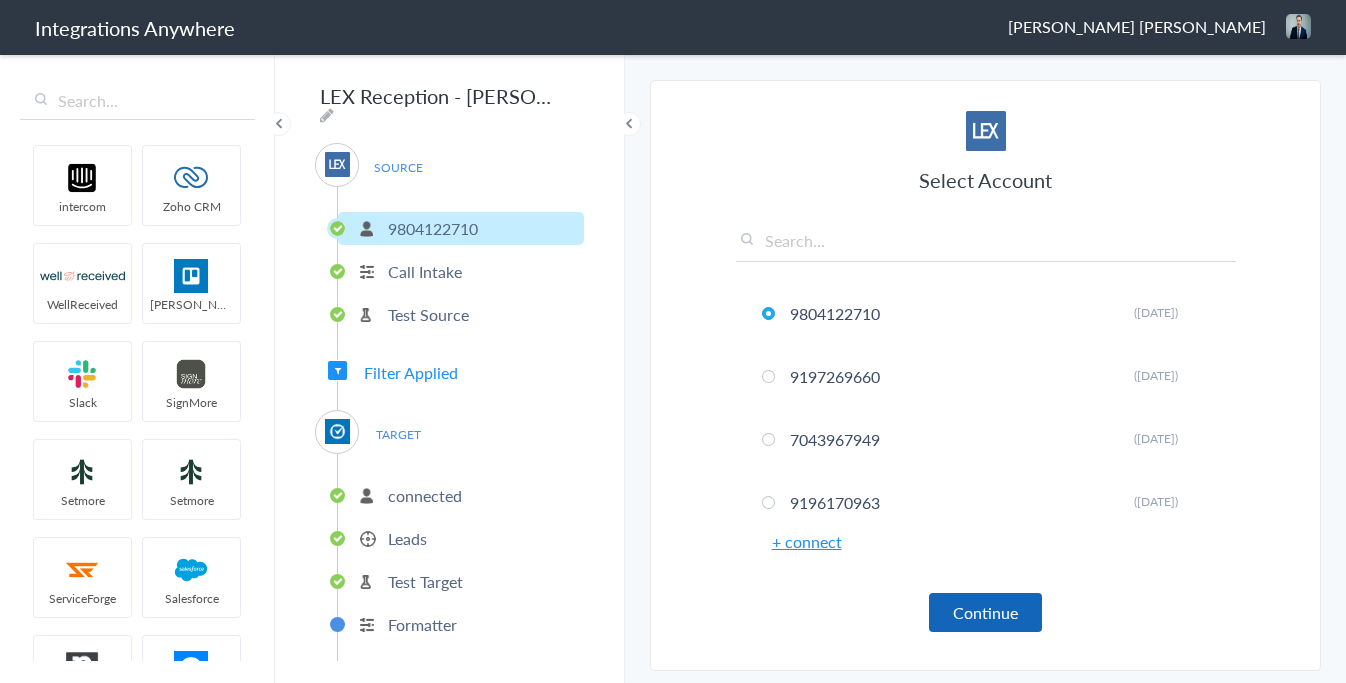 click on "Continue" at bounding box center [985, 612] 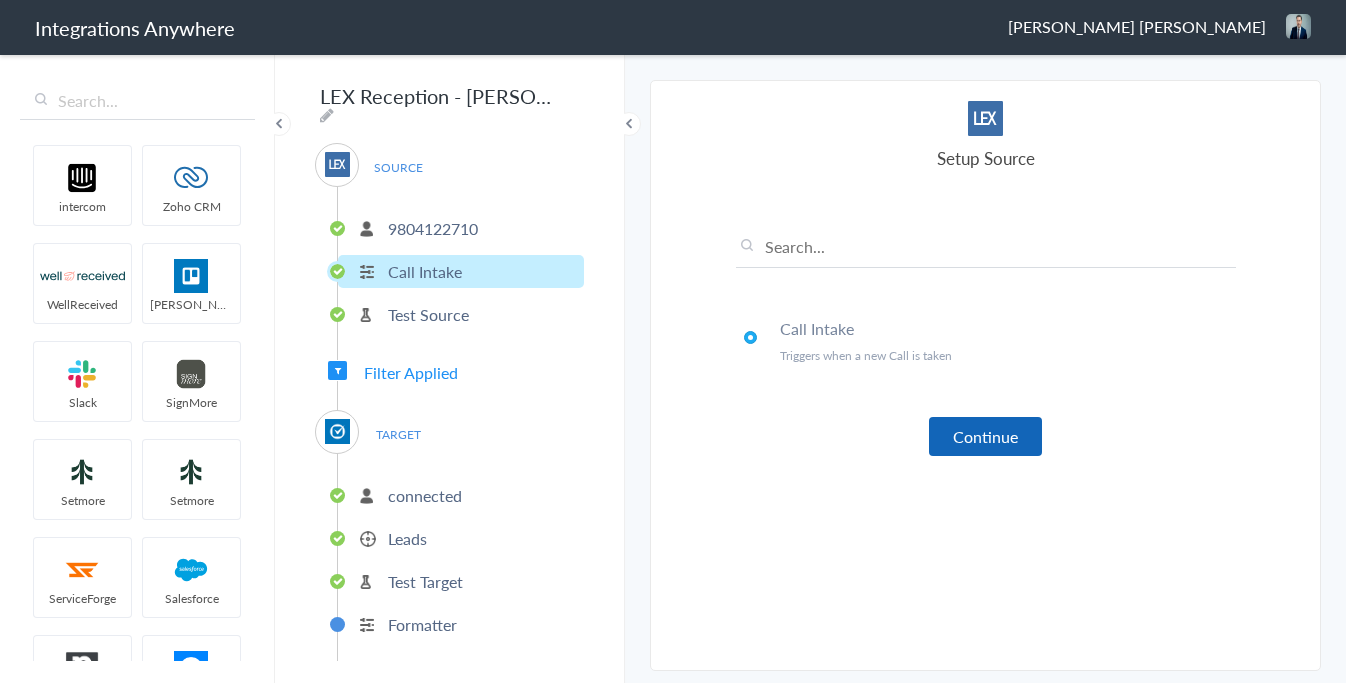 click on "Continue" at bounding box center [985, 436] 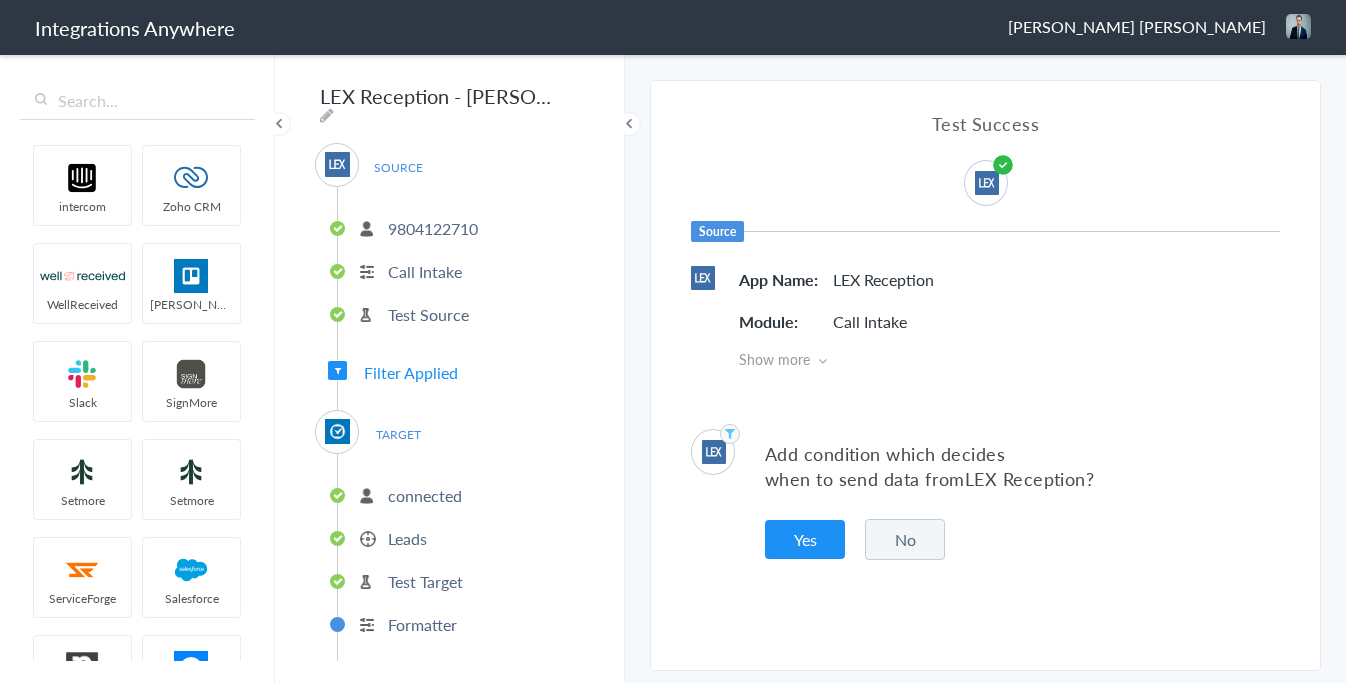 click on "No" at bounding box center (905, 539) 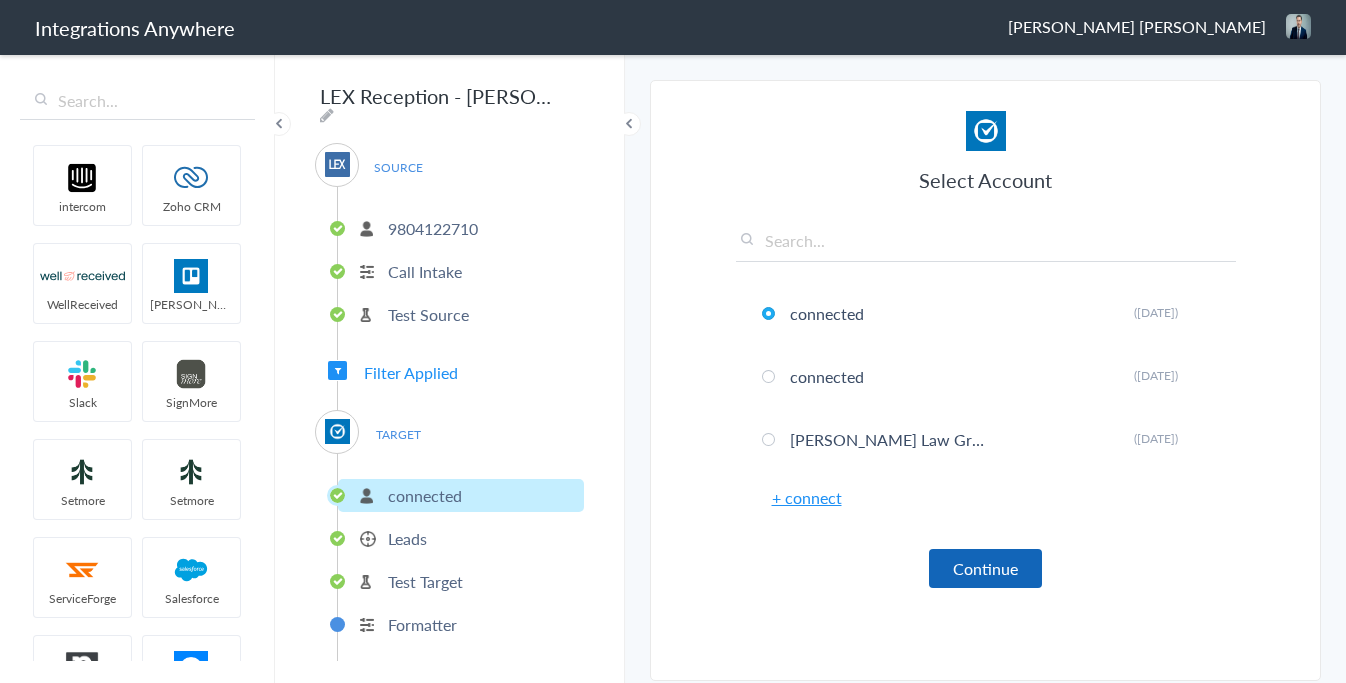 click on "Continue" at bounding box center [985, 568] 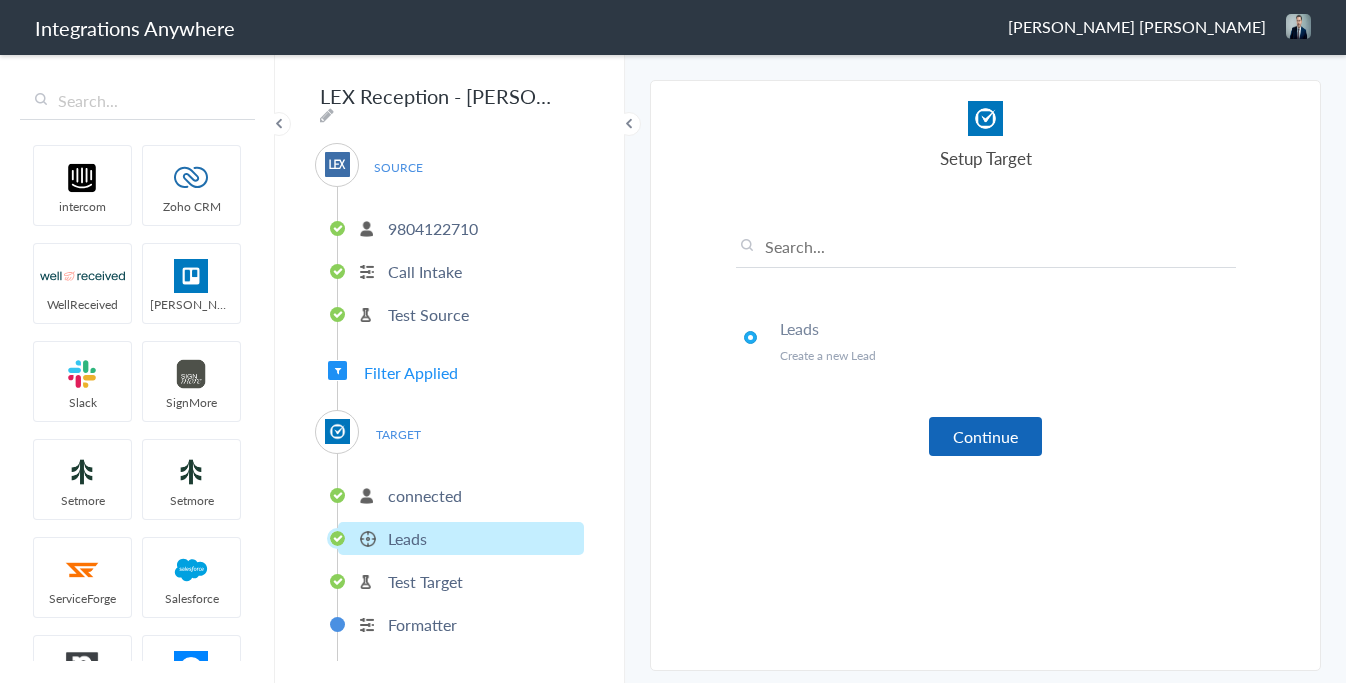 click on "Continue" at bounding box center (985, 436) 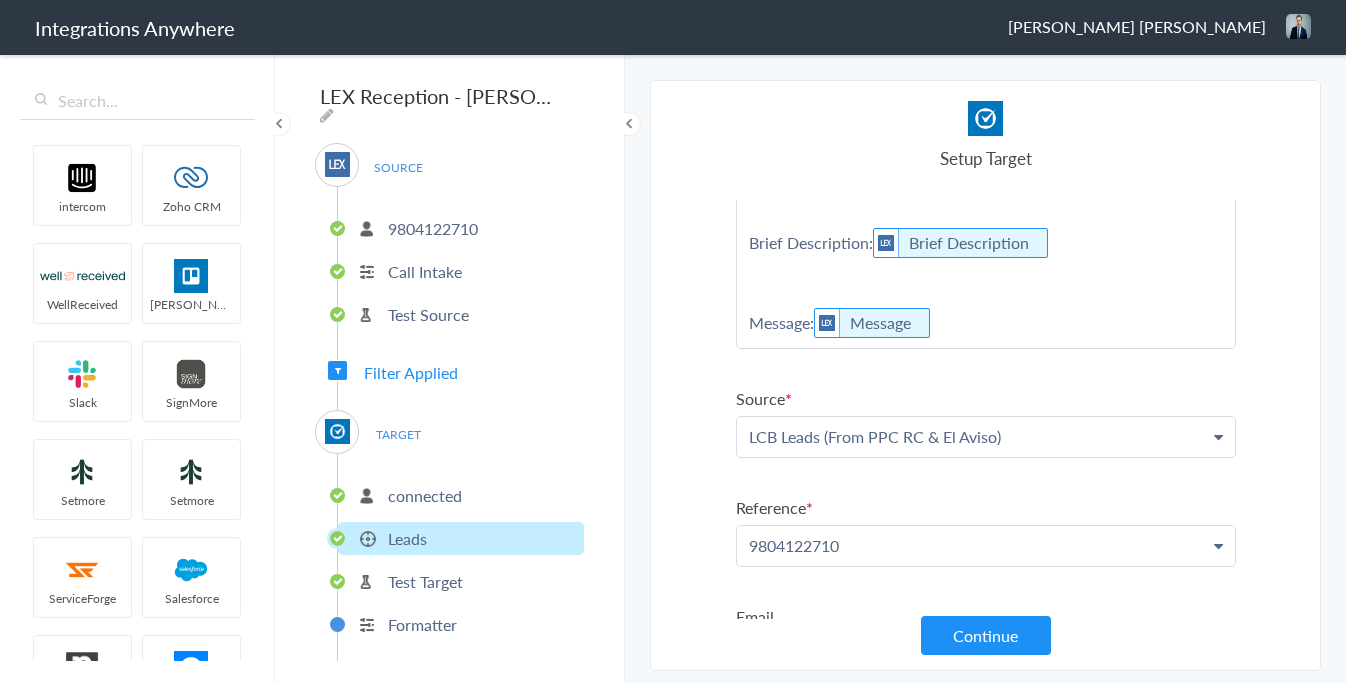 scroll, scrollTop: 1287, scrollLeft: 0, axis: vertical 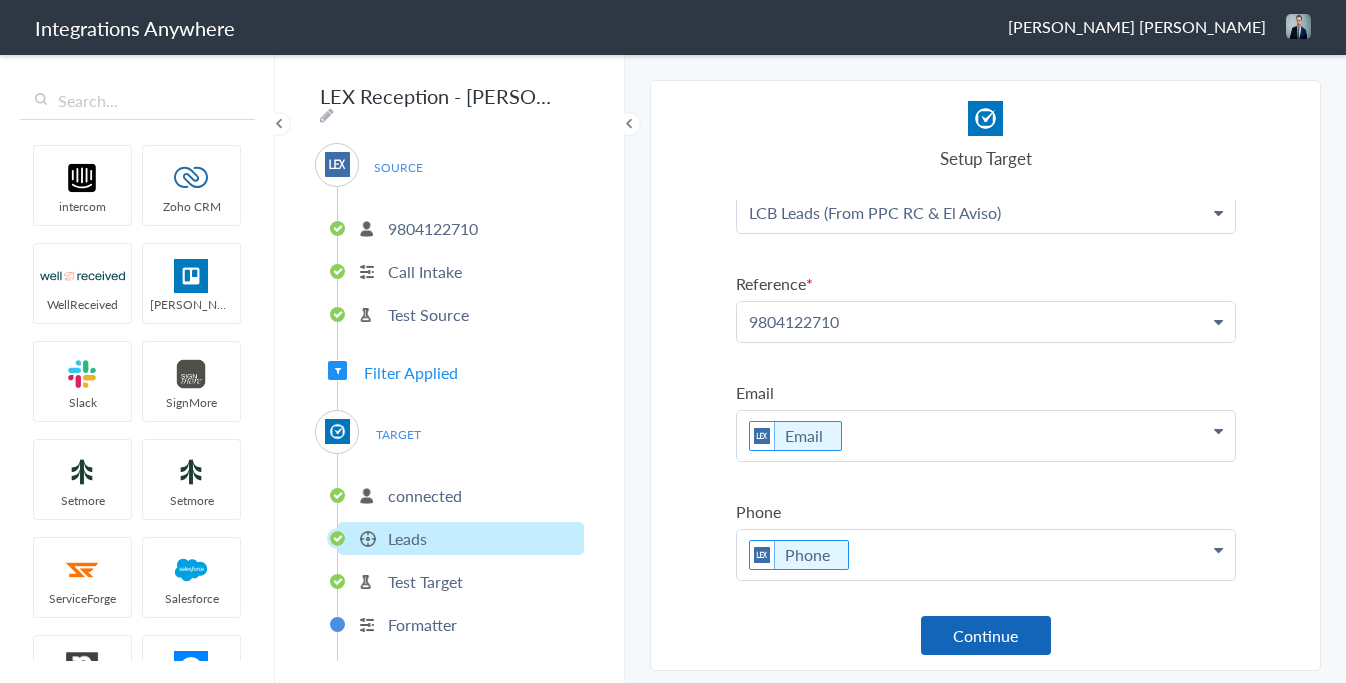 click on "Continue" at bounding box center [986, 635] 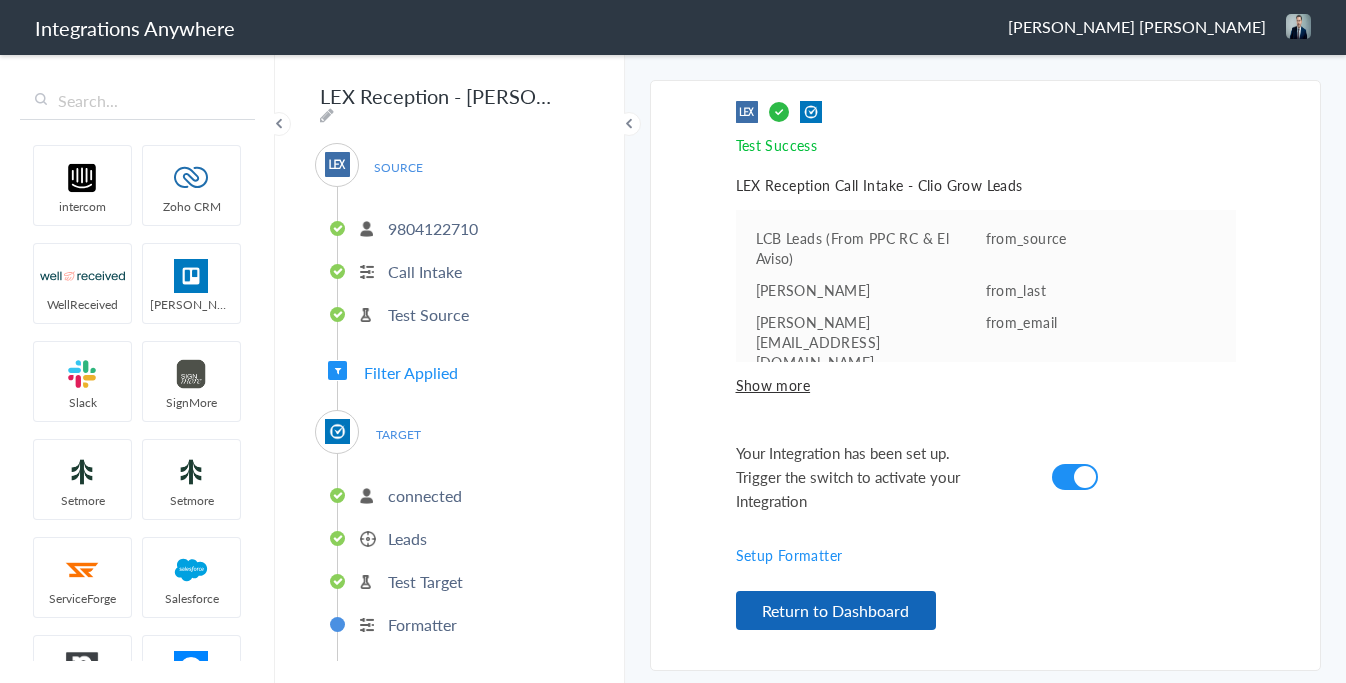 click on "Return to Dashboard" at bounding box center [836, 610] 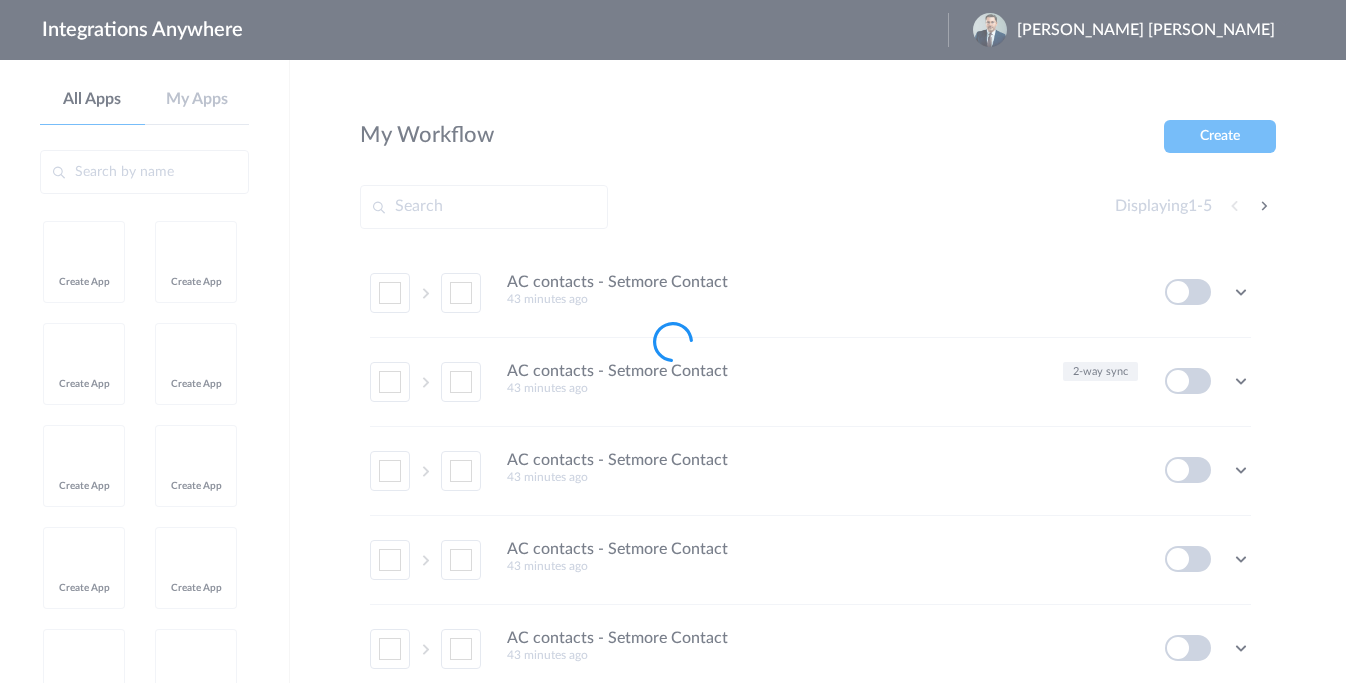 scroll, scrollTop: 0, scrollLeft: 0, axis: both 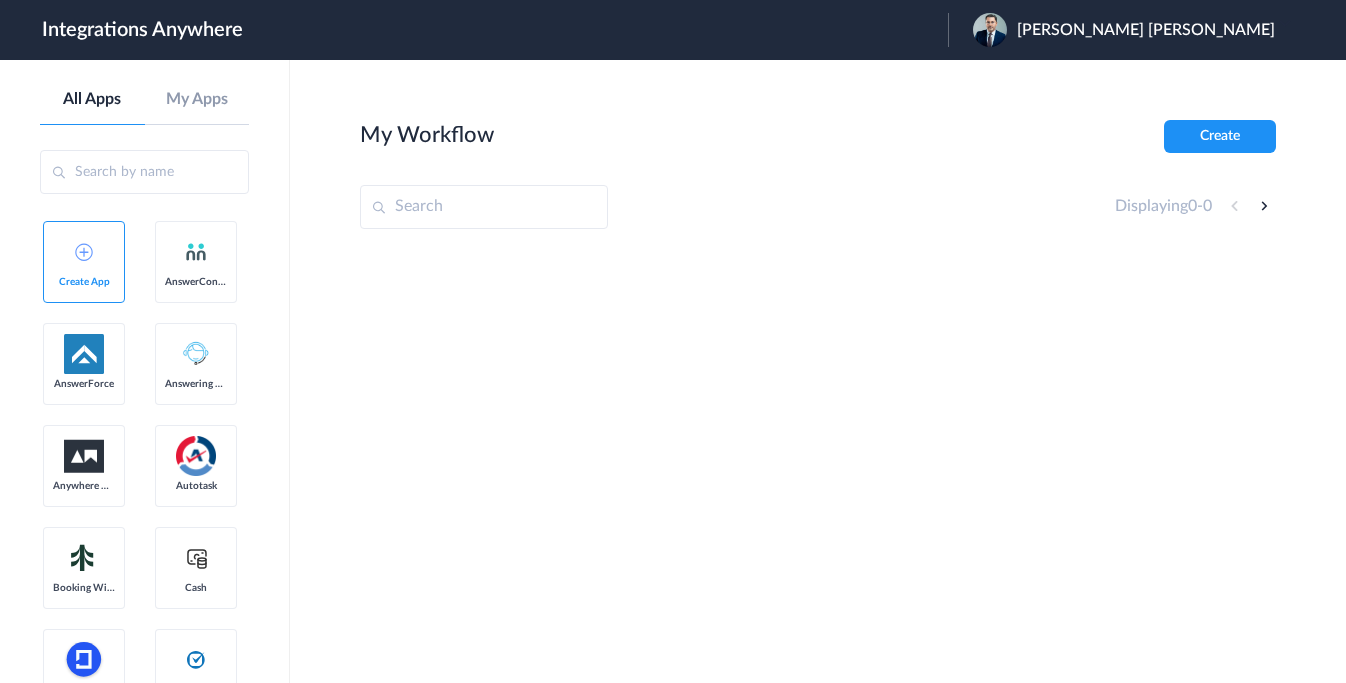 click on "[PERSON_NAME] [PERSON_NAME]" at bounding box center (1146, 30) 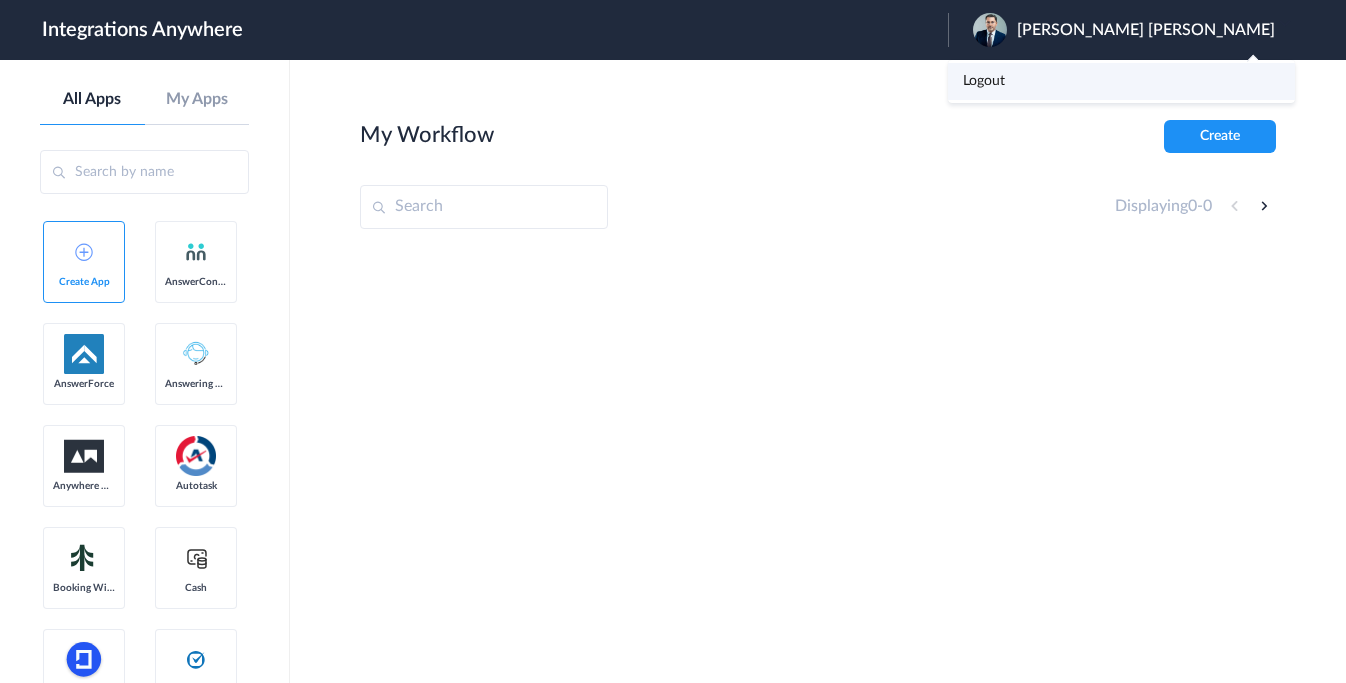 click on "Logout" at bounding box center (984, 81) 